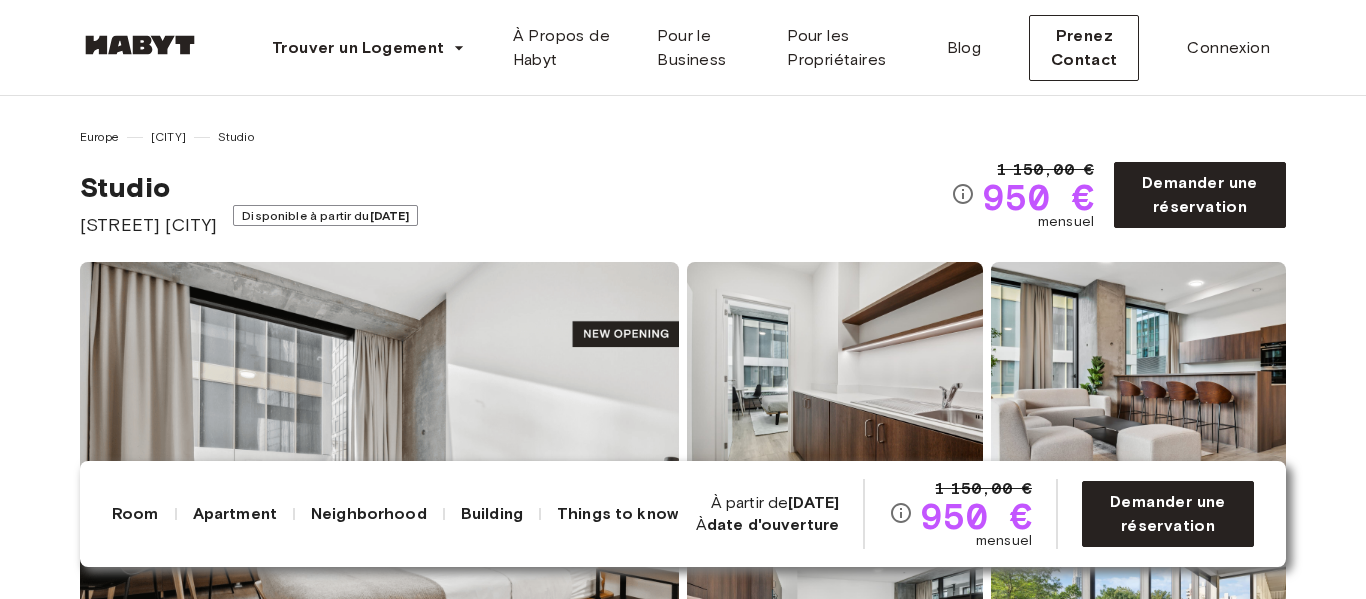 scroll, scrollTop: 2, scrollLeft: 0, axis: vertical 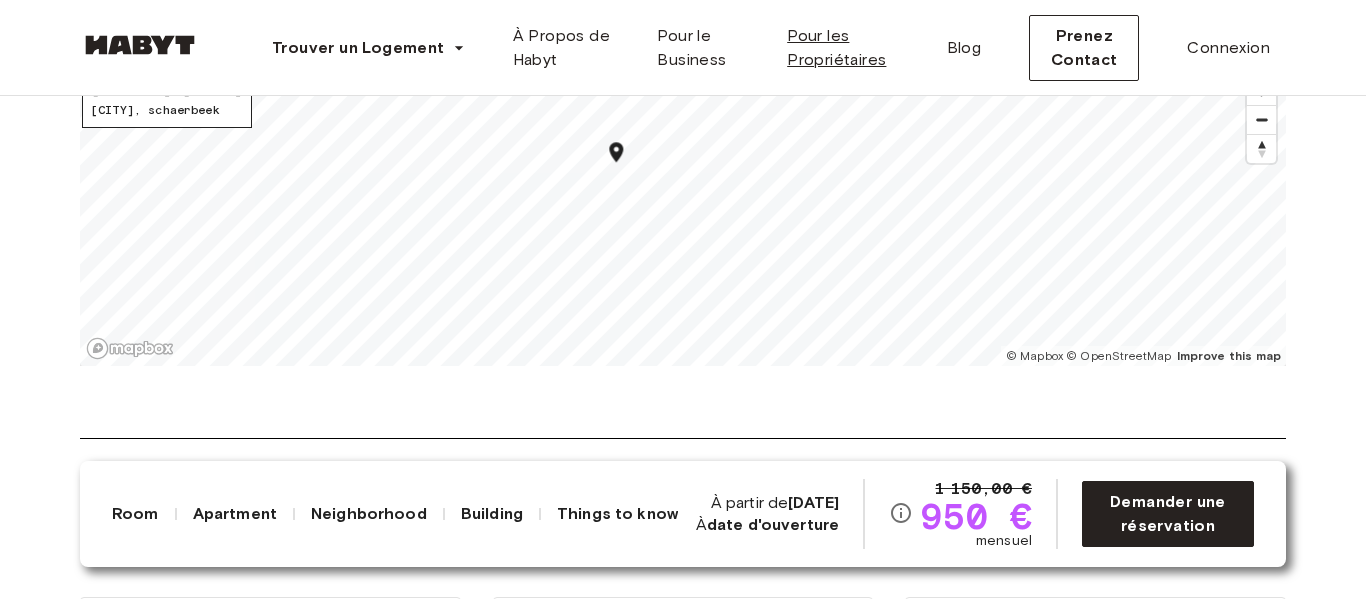 click on "Trouver un Logement Europe Amsterdam Berlin Francfort Hambourg Lisbonne Madrid Milan Modène Paris Turin Munich Rotterdam Stuttgart Düsseldorf Cologne Zurich La Haye Graz Bruxelles Leipzig Asia Hong Kong Singapour Séoul Phuket Tokyo À Propos de Habyt Pour le Business Pour les Propriétaires Blog Prenez Contact Connexion Europe Bruxelles Studio Studio Antwerpse Steenweg 57, Brussels Disponible à partir du  15 juil. 1 150,00 € 950 € mensuel Demander une réservation Show all photos À propos de l'appartement Our private apartments are all about style and comfort. In addition to your very own bedroom, your apartment features a spacious living and dining area, perfect to relax, watch a movie, or host a small gathering with friends, a modern kitchen, and a bathroom. 25.38 sqm. 2nd Floor 1 chambre Living room Dining table and chairs Shared balcony Dishwasher 140 x 200cm mattress Wardrobe Refrigerator Ensuite bathroom Kitchenette Smart TV Fully-equipped kitchen WiFi Kitchen utensils Bathroom Show more ," at bounding box center [683, 1250] 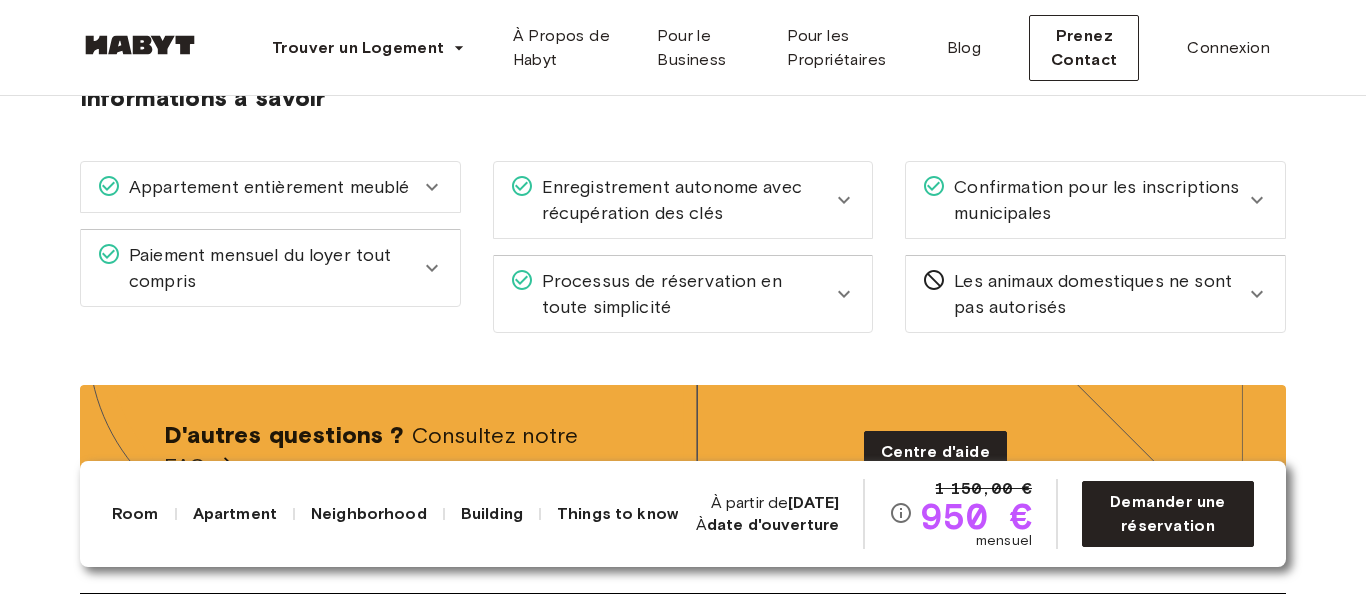 scroll, scrollTop: 2524, scrollLeft: 0, axis: vertical 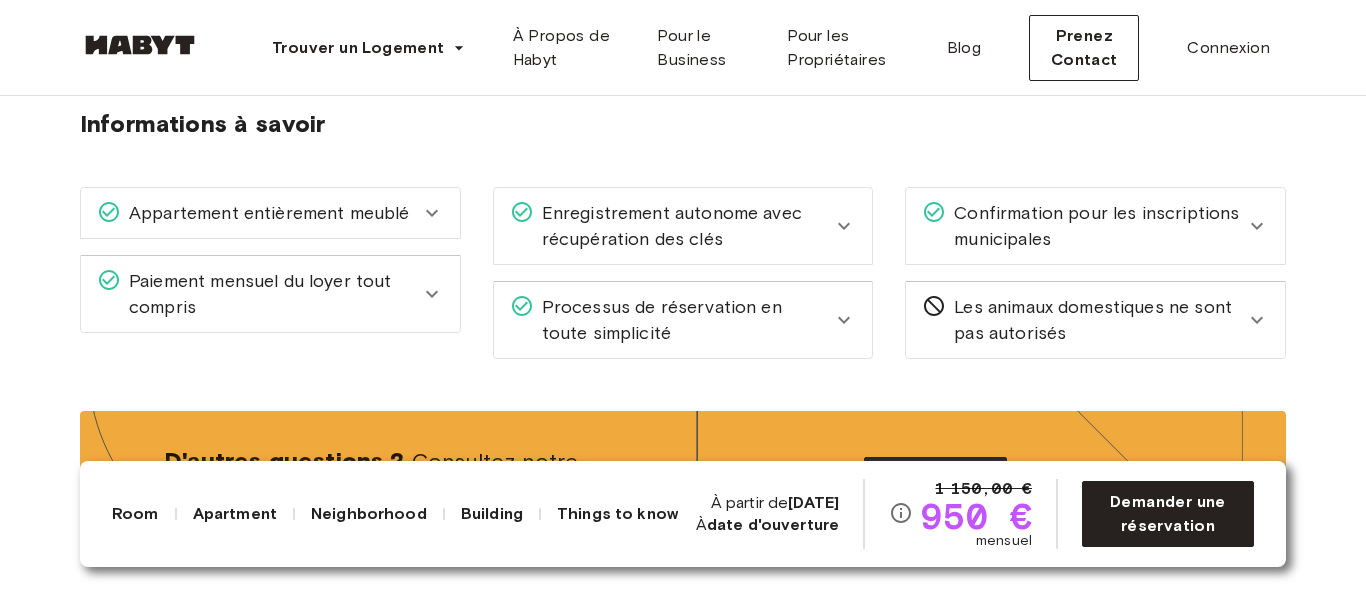 click 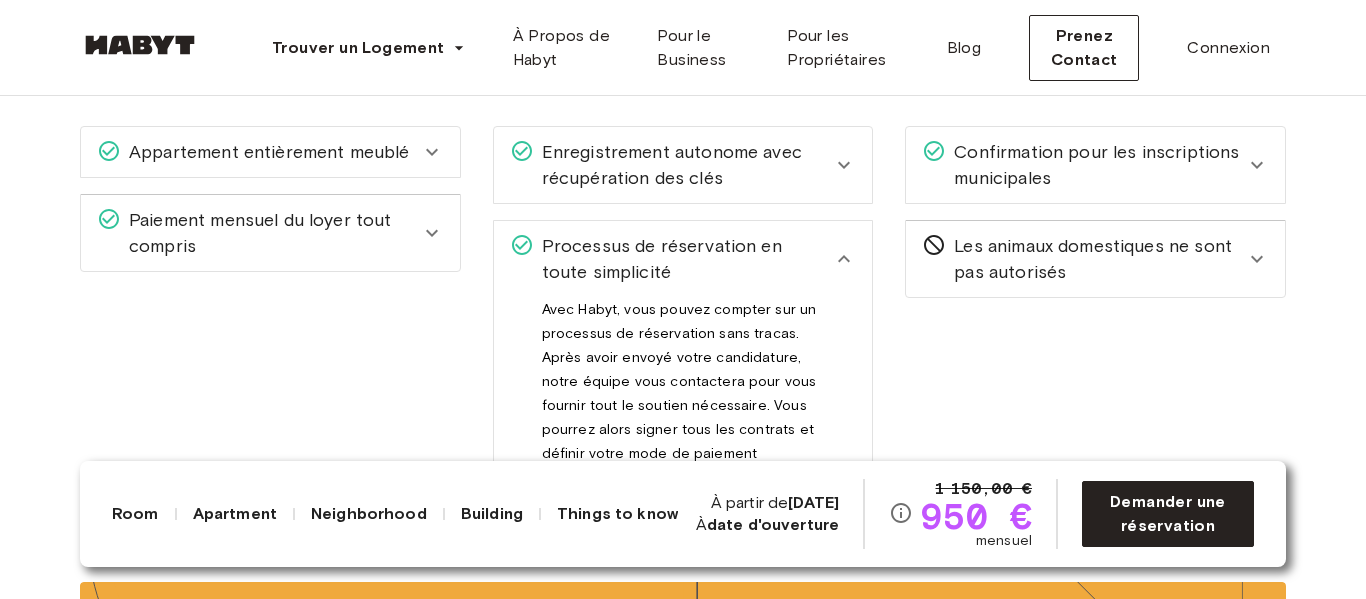 scroll, scrollTop: 2583, scrollLeft: 0, axis: vertical 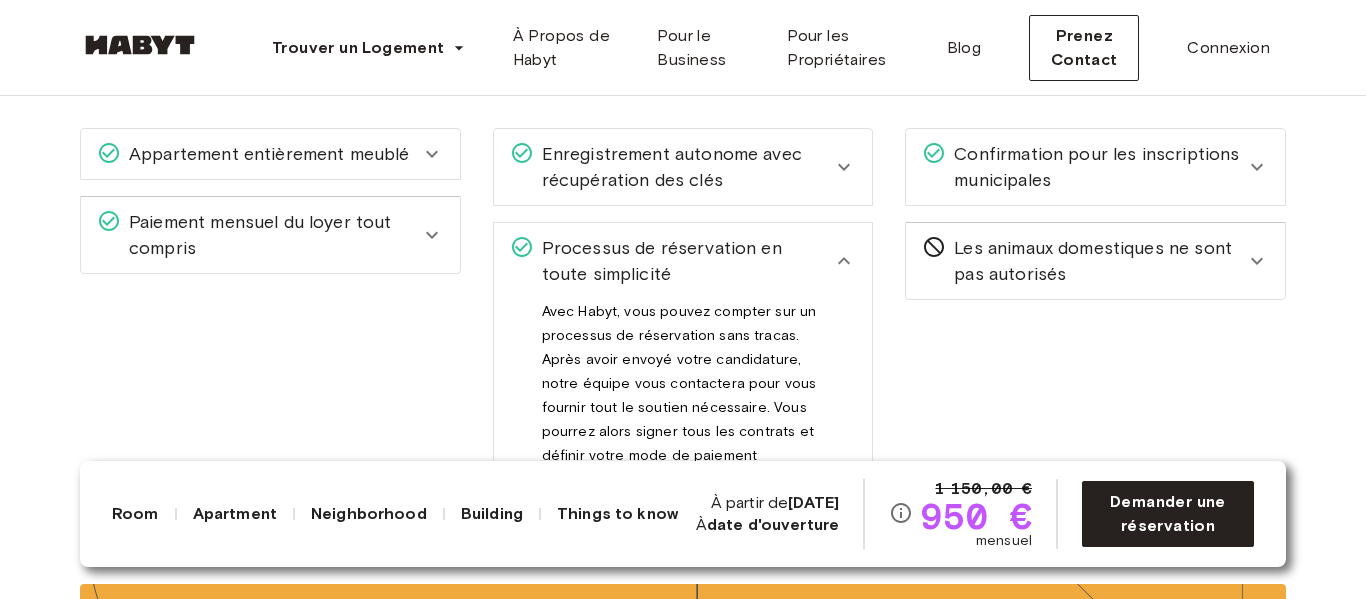 click 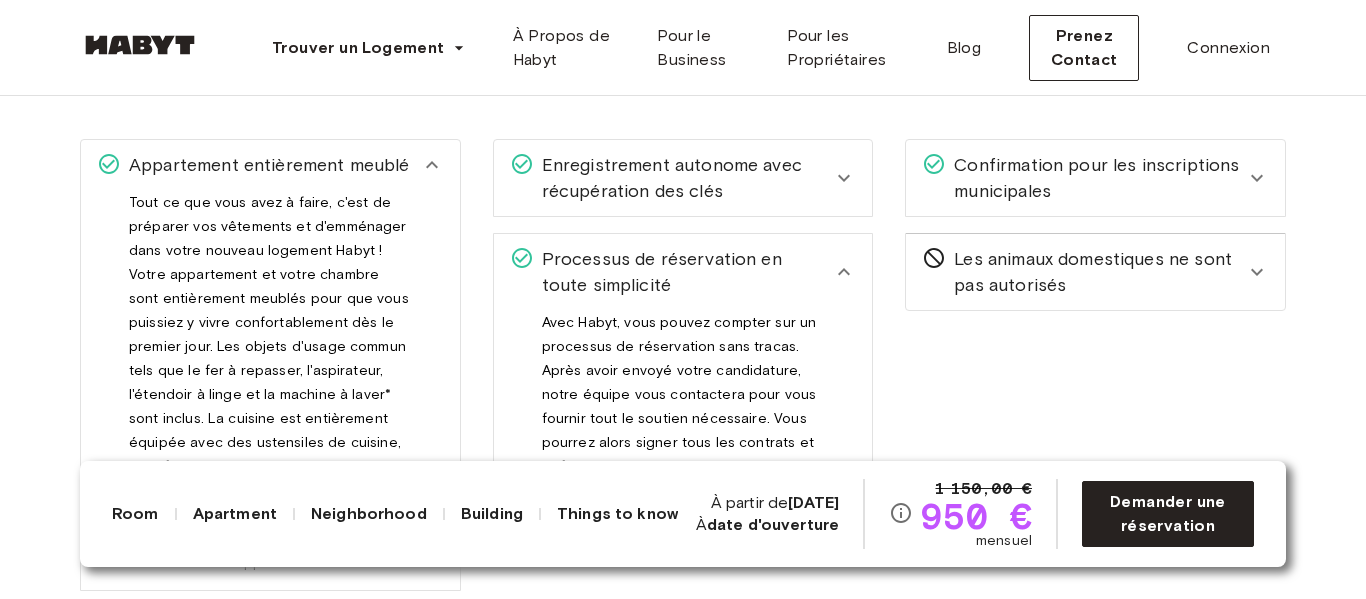 scroll, scrollTop: 2571, scrollLeft: 0, axis: vertical 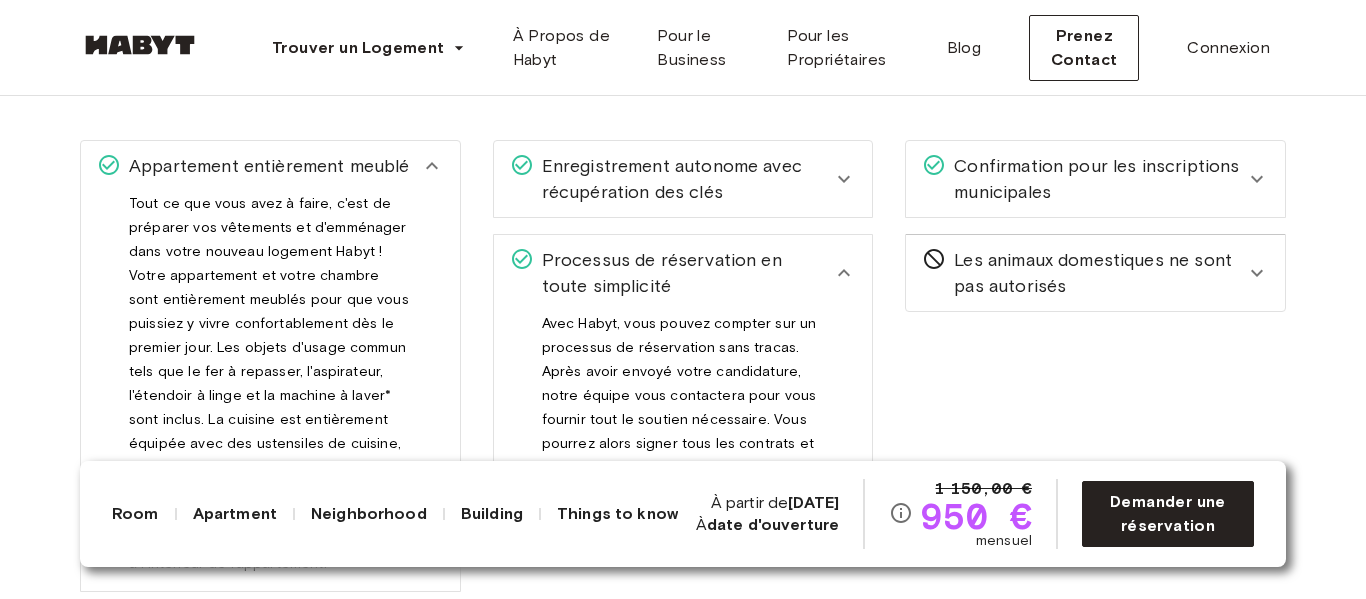 click on "Enregistrement autonome avec récupération des clés" at bounding box center (683, 179) 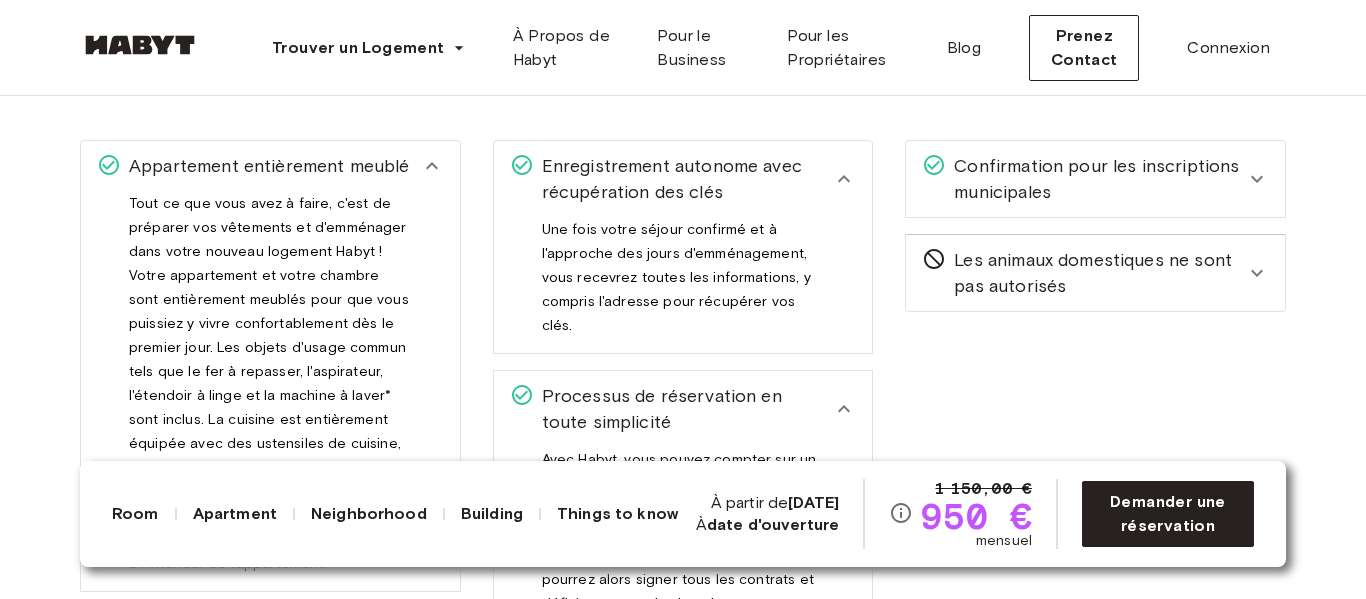 click on "Enregistrement autonome avec récupération des clés" at bounding box center (683, 179) 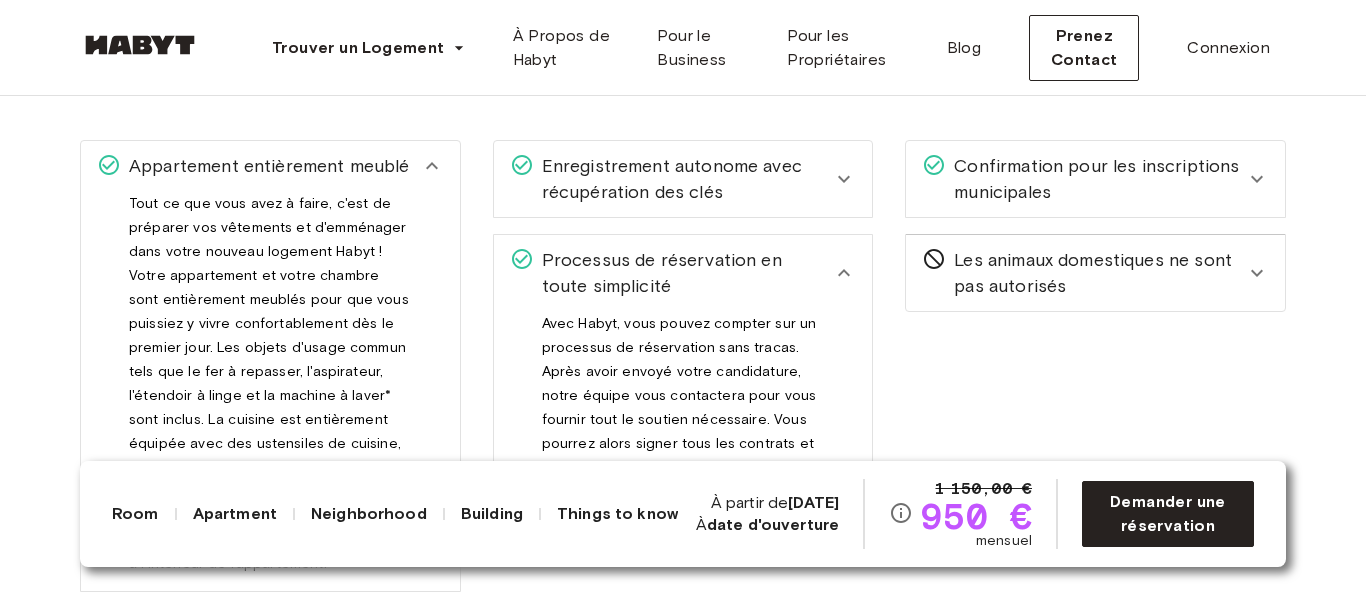 click on "Confirmation pour les inscriptions municipales" at bounding box center (1095, 179) 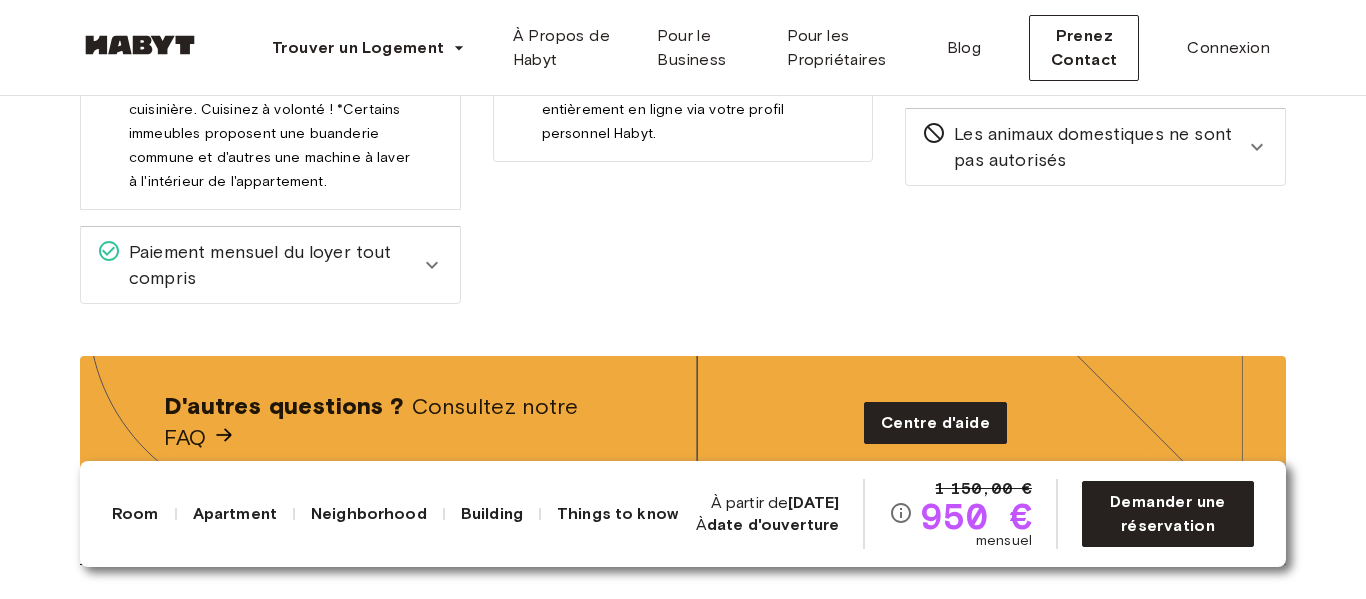 scroll, scrollTop: 2960, scrollLeft: 0, axis: vertical 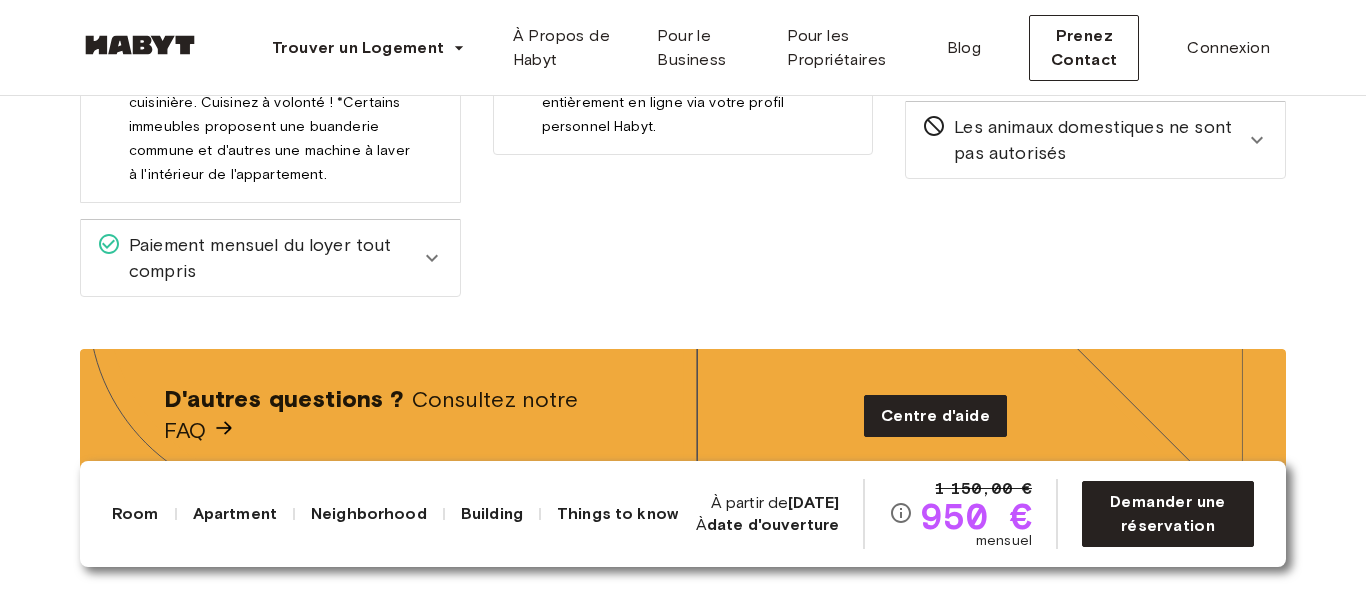 click on "Paiement mensuel du loyer tout compris" at bounding box center (270, 258) 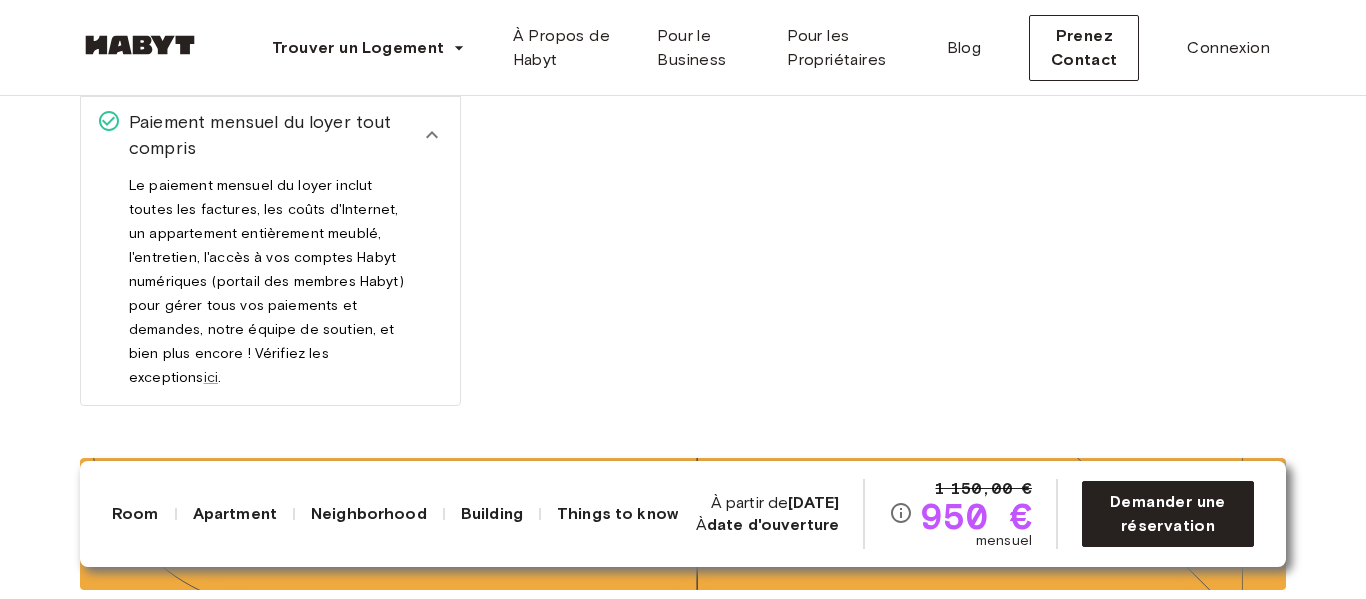 scroll, scrollTop: 3085, scrollLeft: 0, axis: vertical 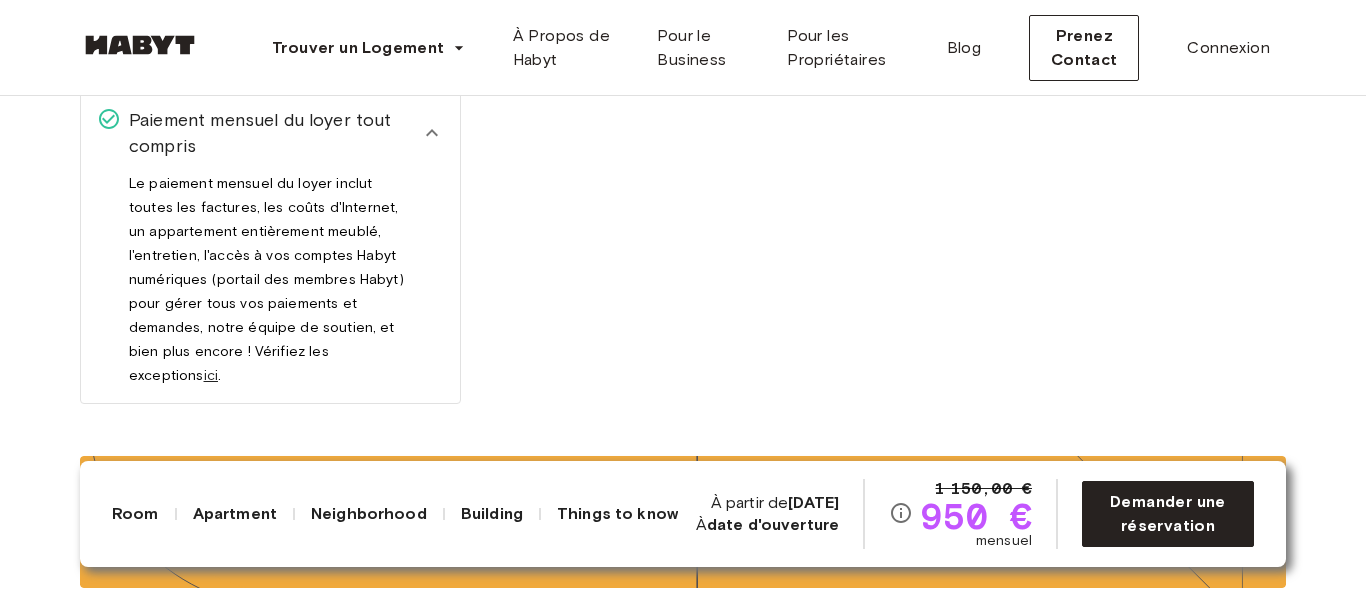 click on "ici" at bounding box center (211, 375) 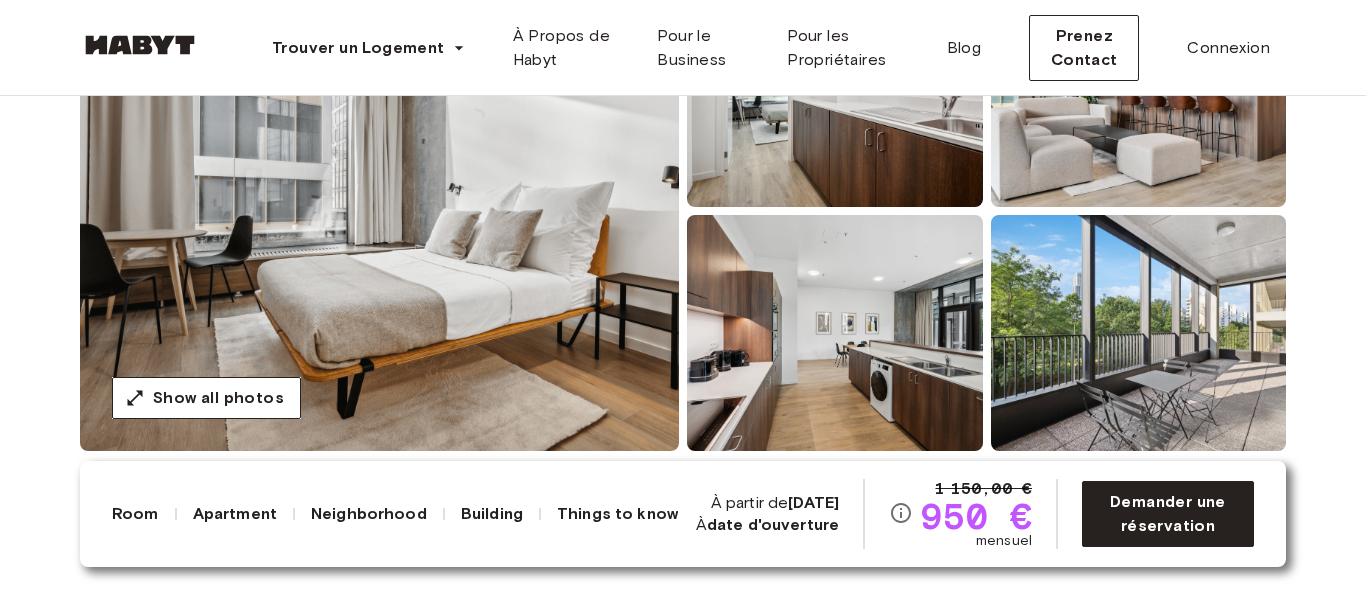 scroll, scrollTop: 292, scrollLeft: 0, axis: vertical 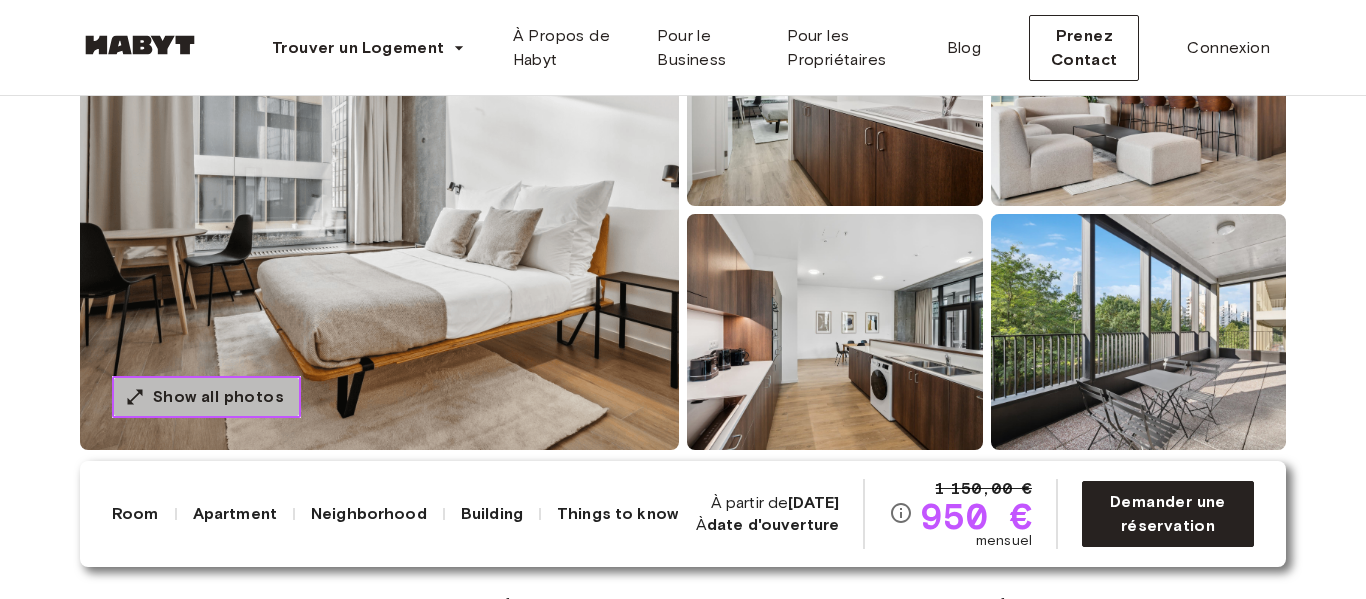 click on "Show all photos" at bounding box center (218, 397) 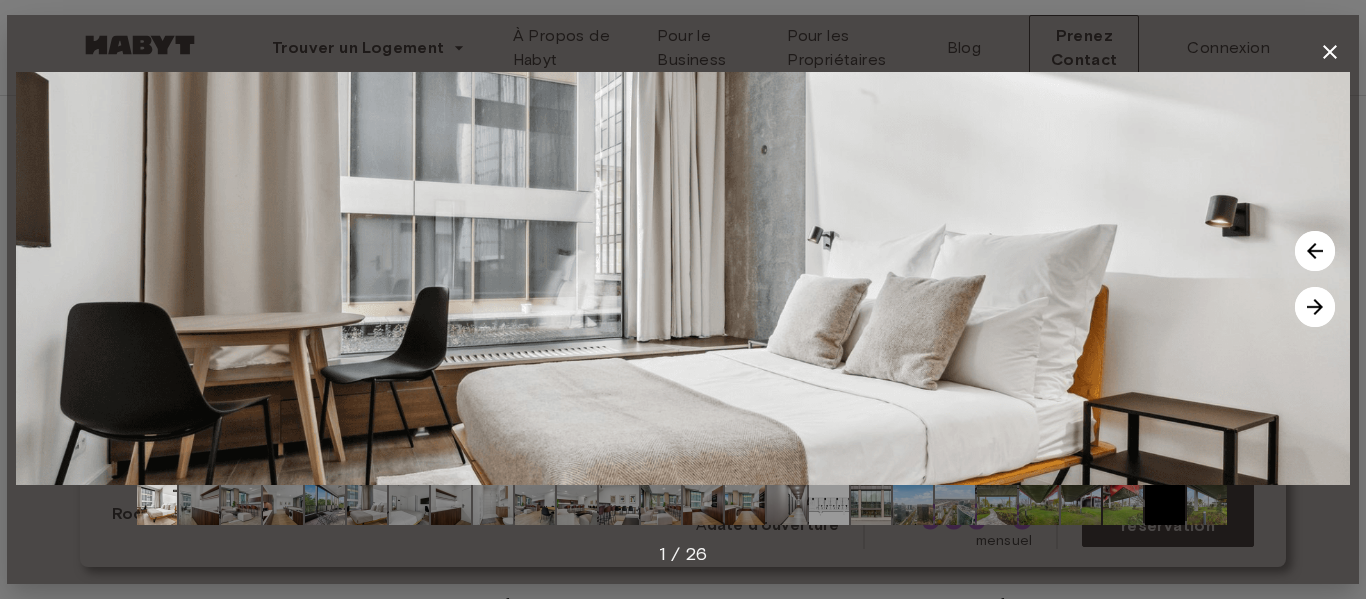 click at bounding box center (1315, 307) 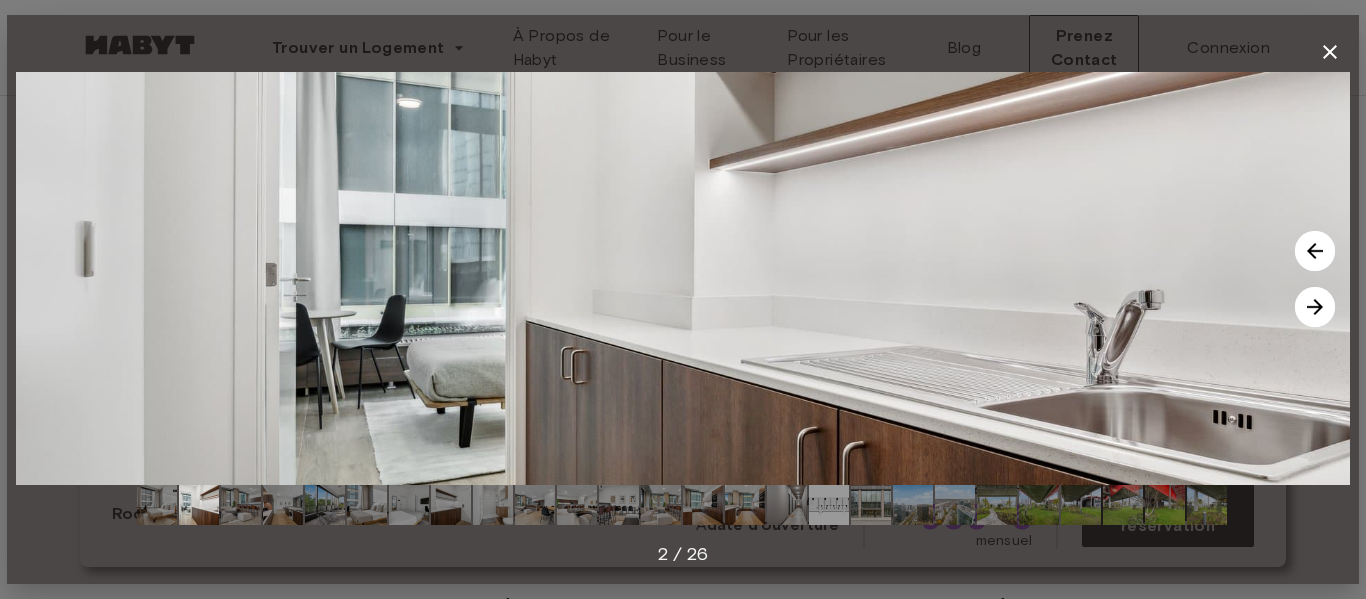 click at bounding box center (1315, 251) 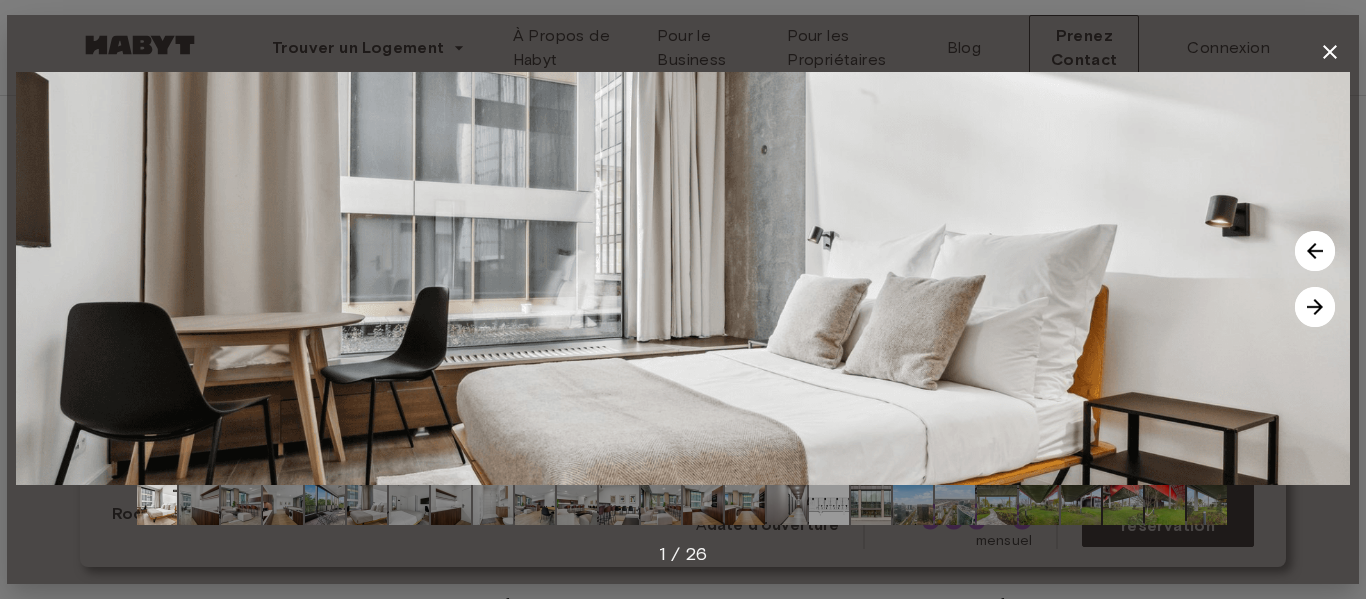 click at bounding box center (1315, 307) 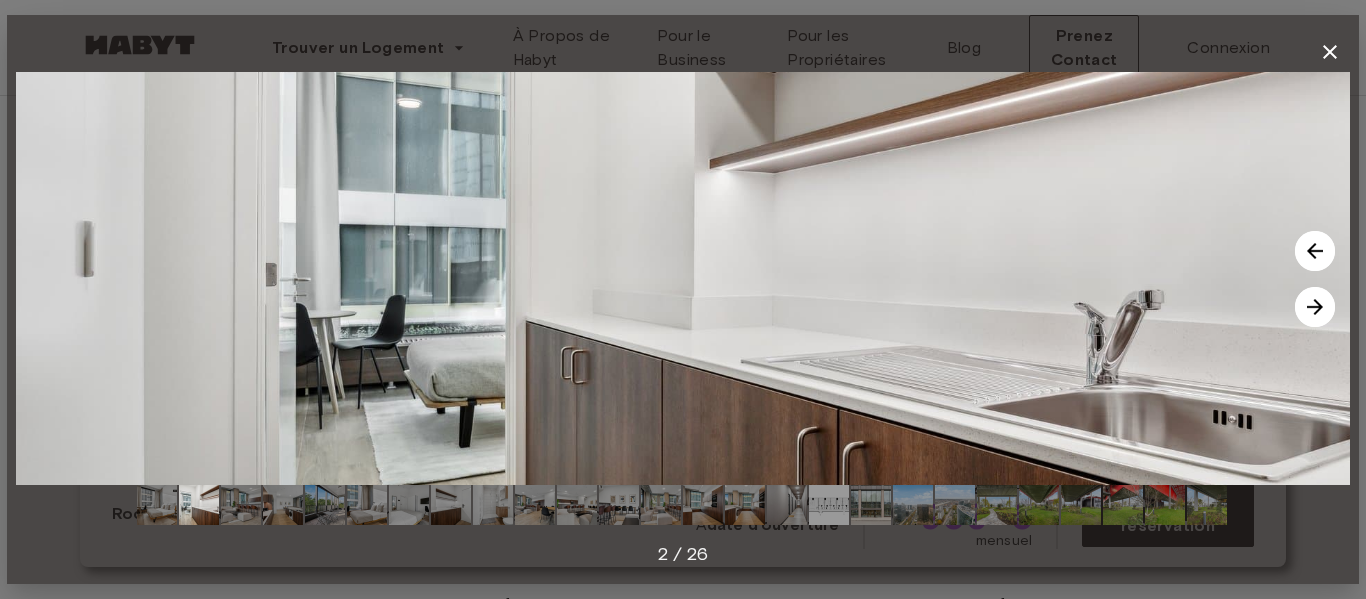 click at bounding box center (1315, 251) 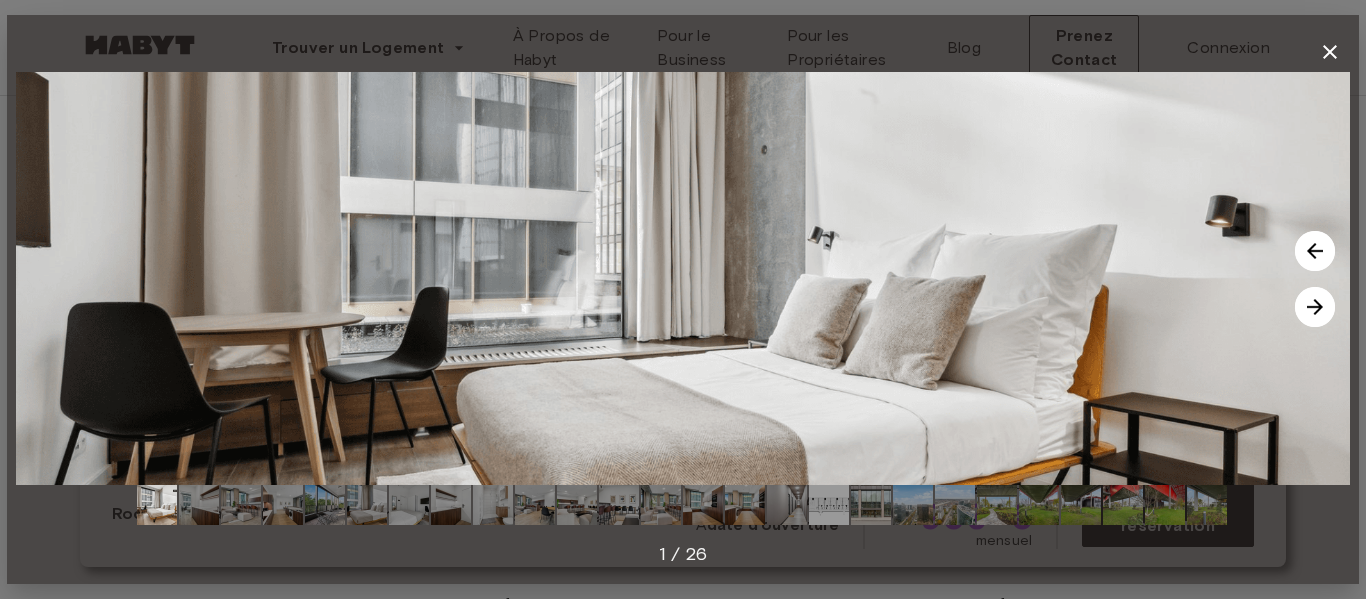 click at bounding box center (1315, 307) 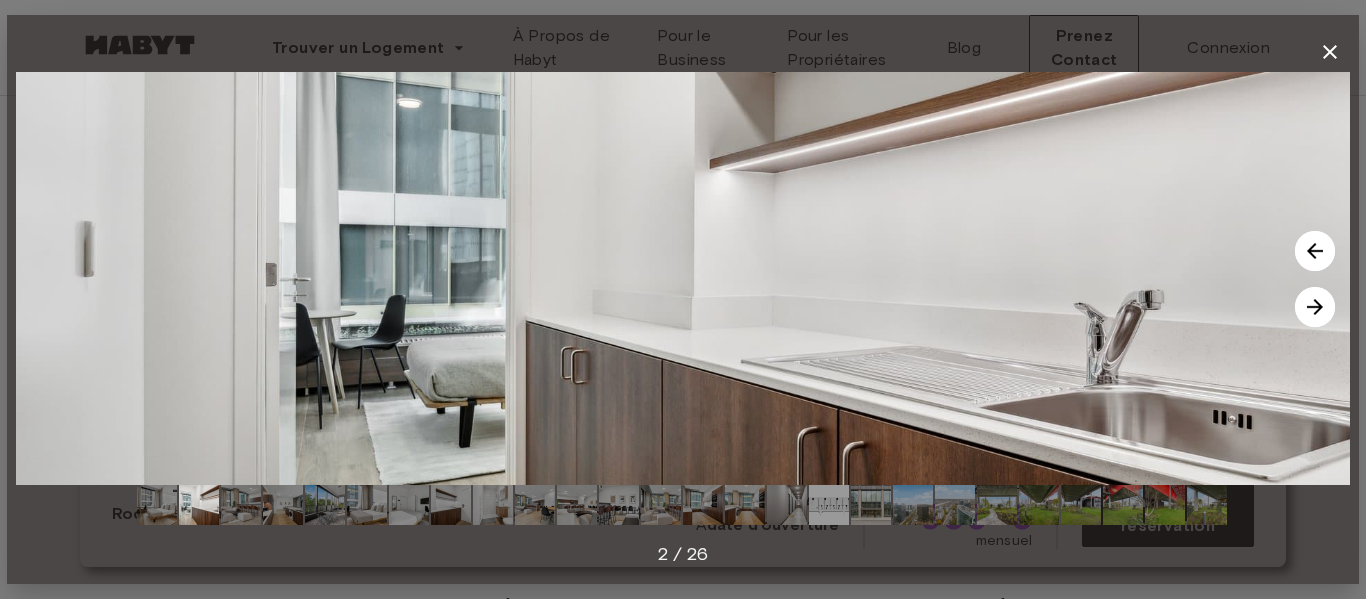 click at bounding box center (1315, 307) 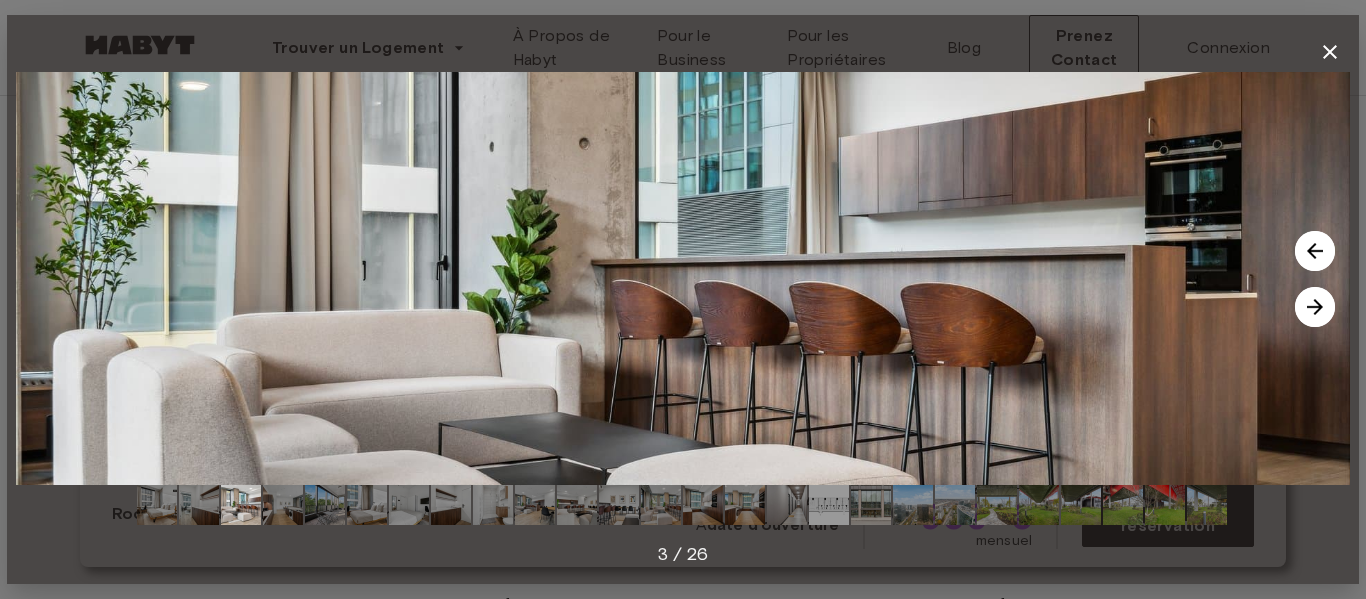 click at bounding box center (1315, 307) 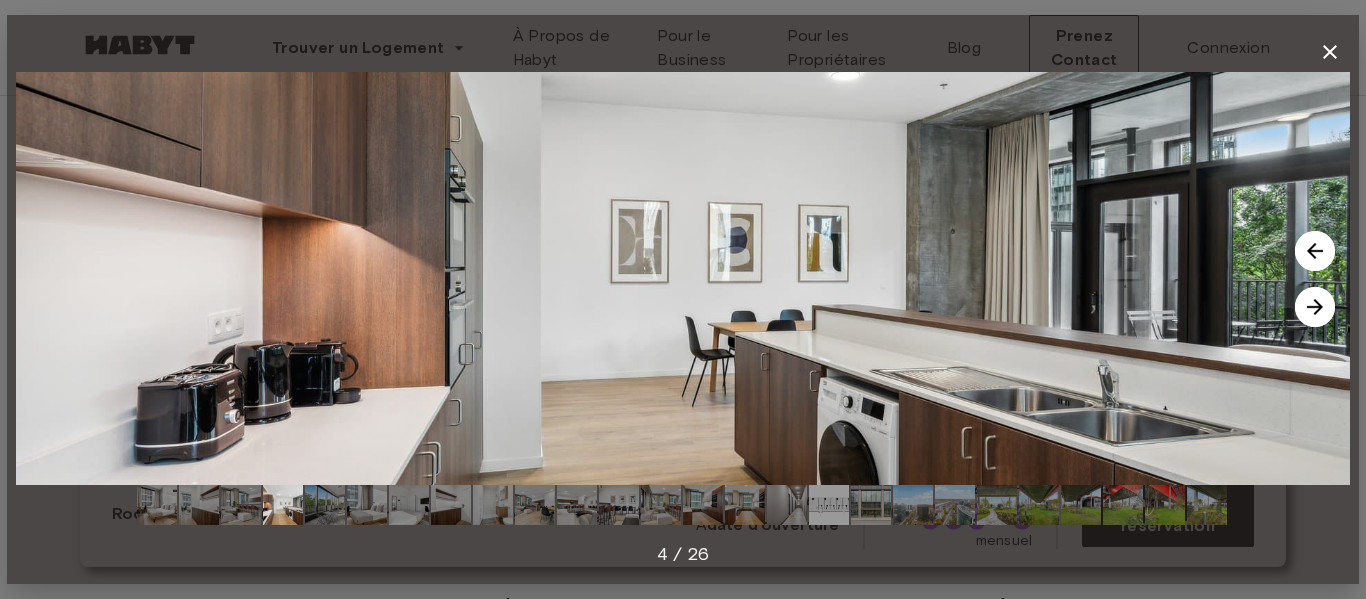click at bounding box center [1315, 307] 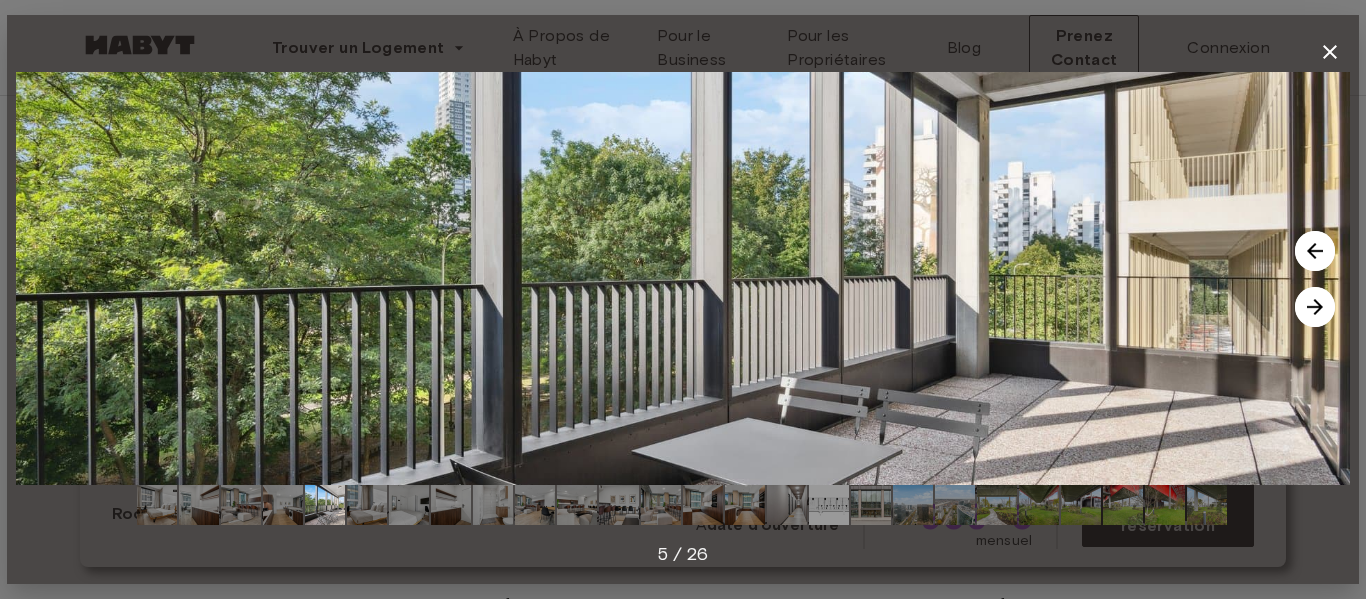 click at bounding box center (1315, 307) 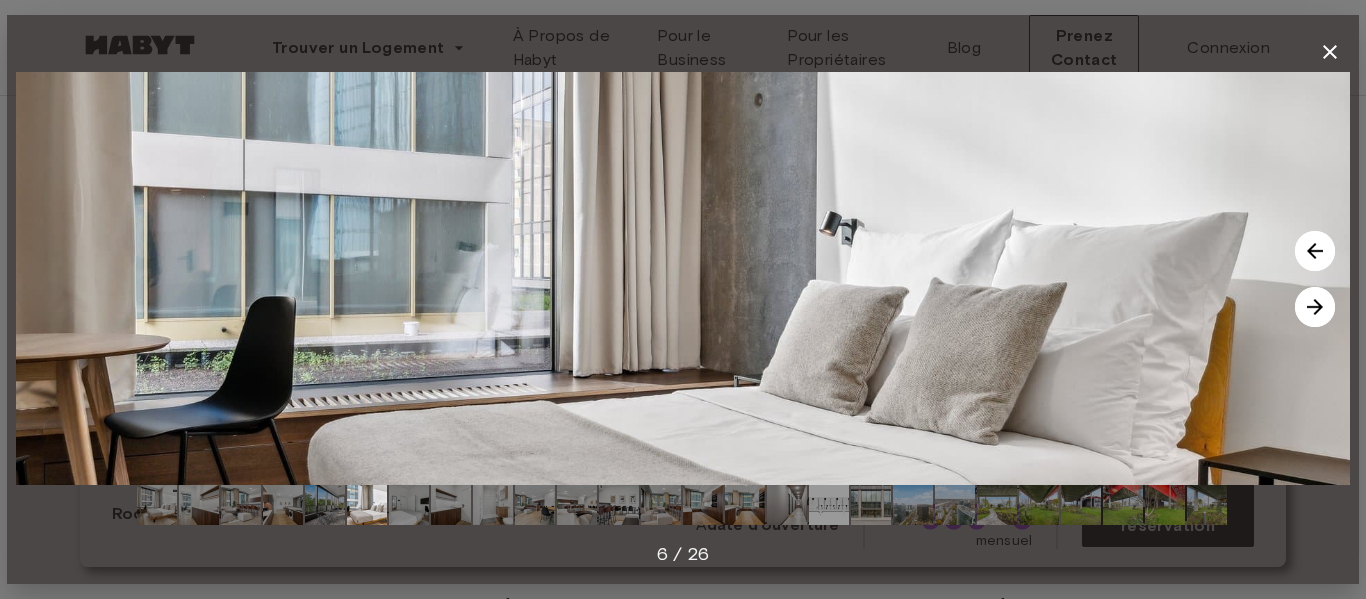 click at bounding box center (1315, 307) 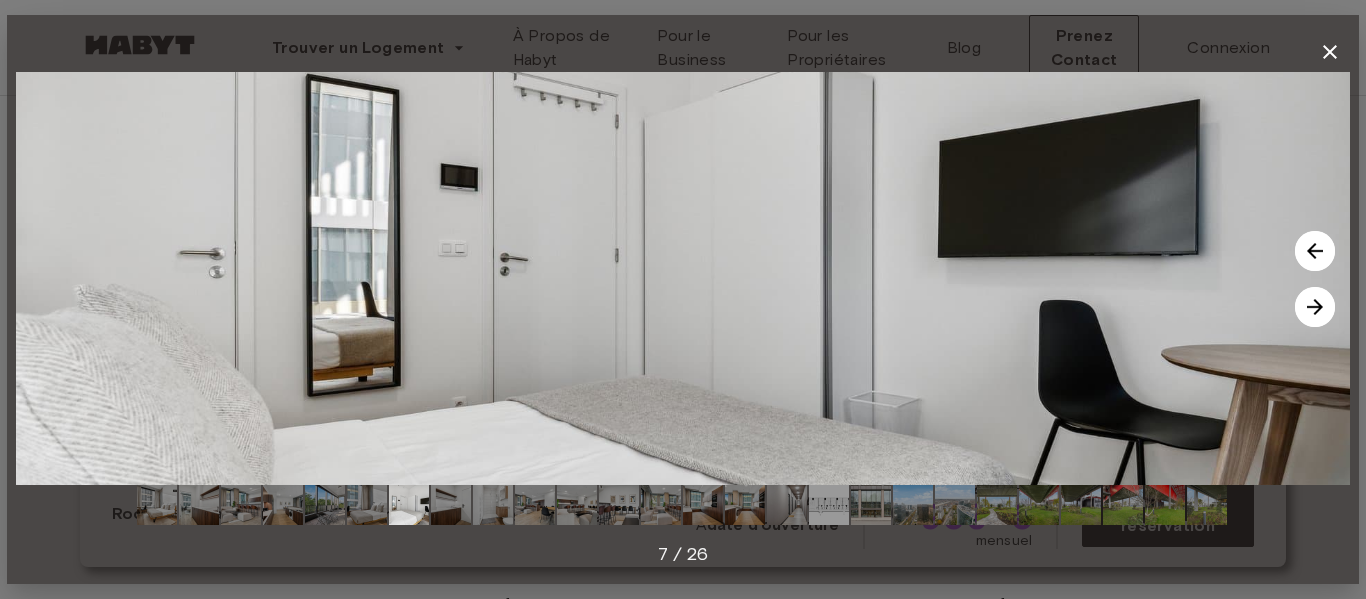 click at bounding box center (1315, 307) 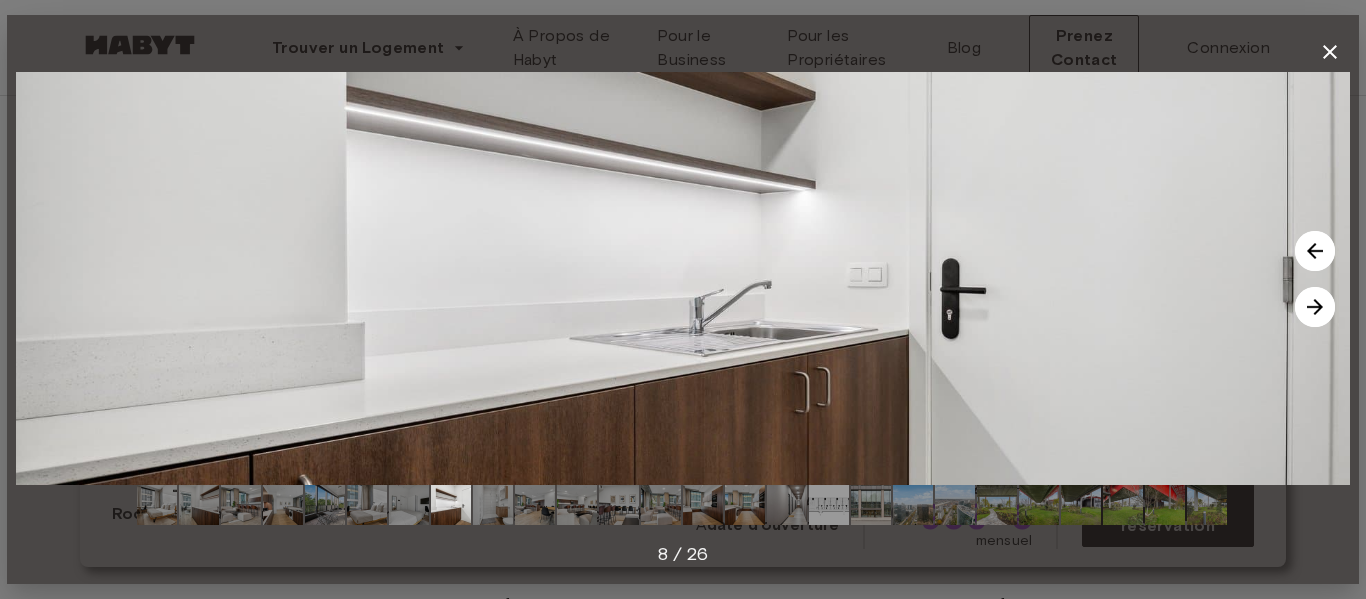 click at bounding box center [1315, 307] 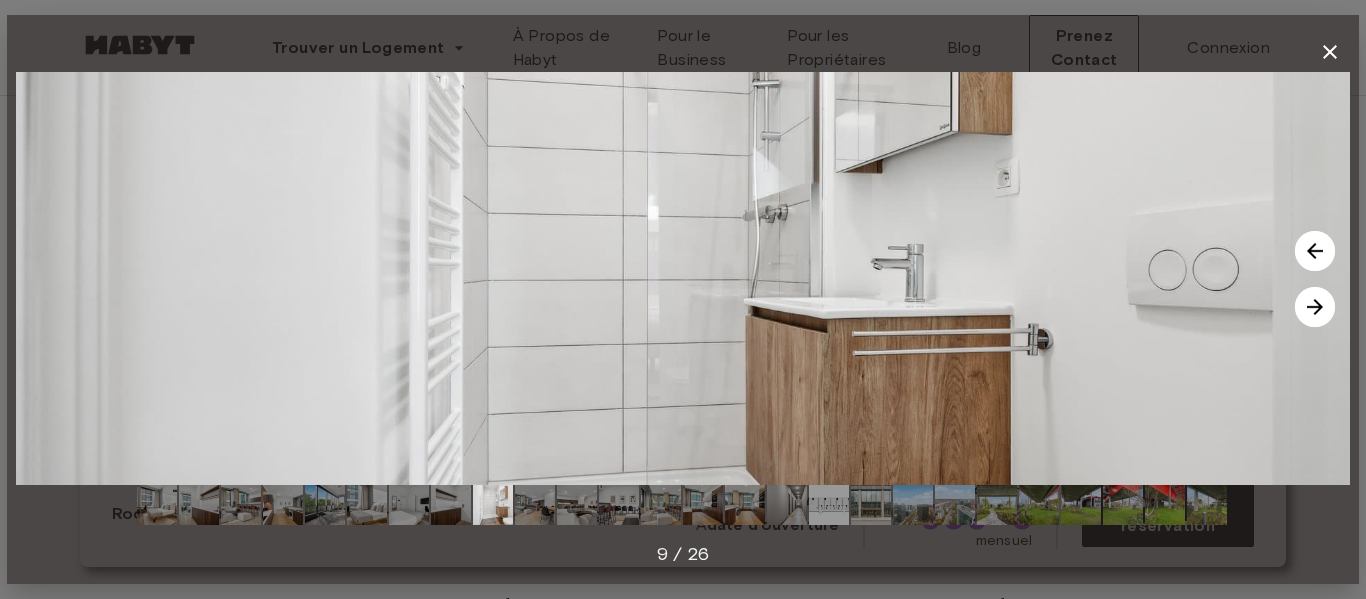 click at bounding box center [1315, 307] 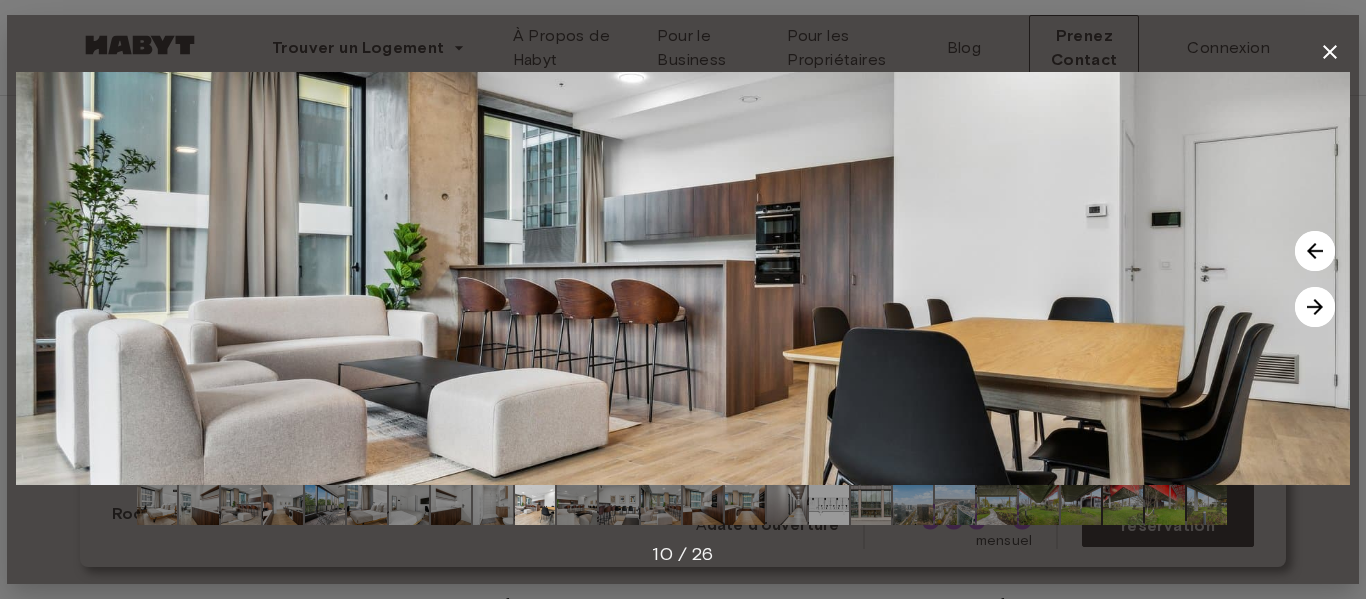 click at bounding box center (1315, 307) 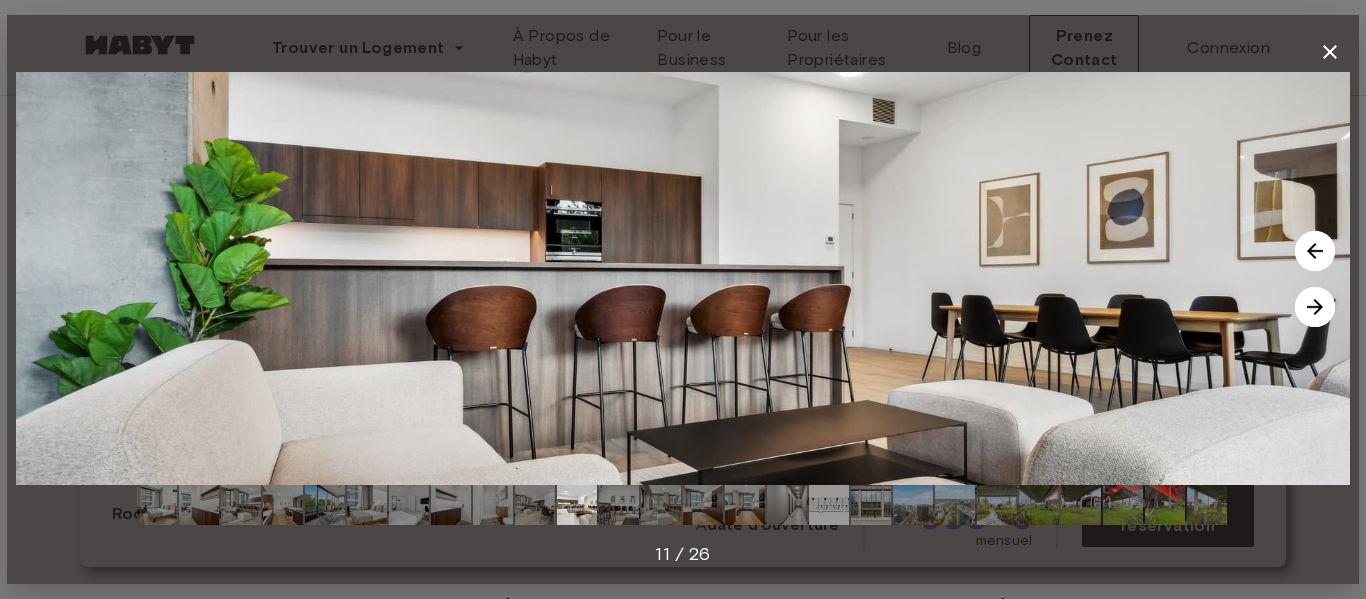 click at bounding box center (1315, 307) 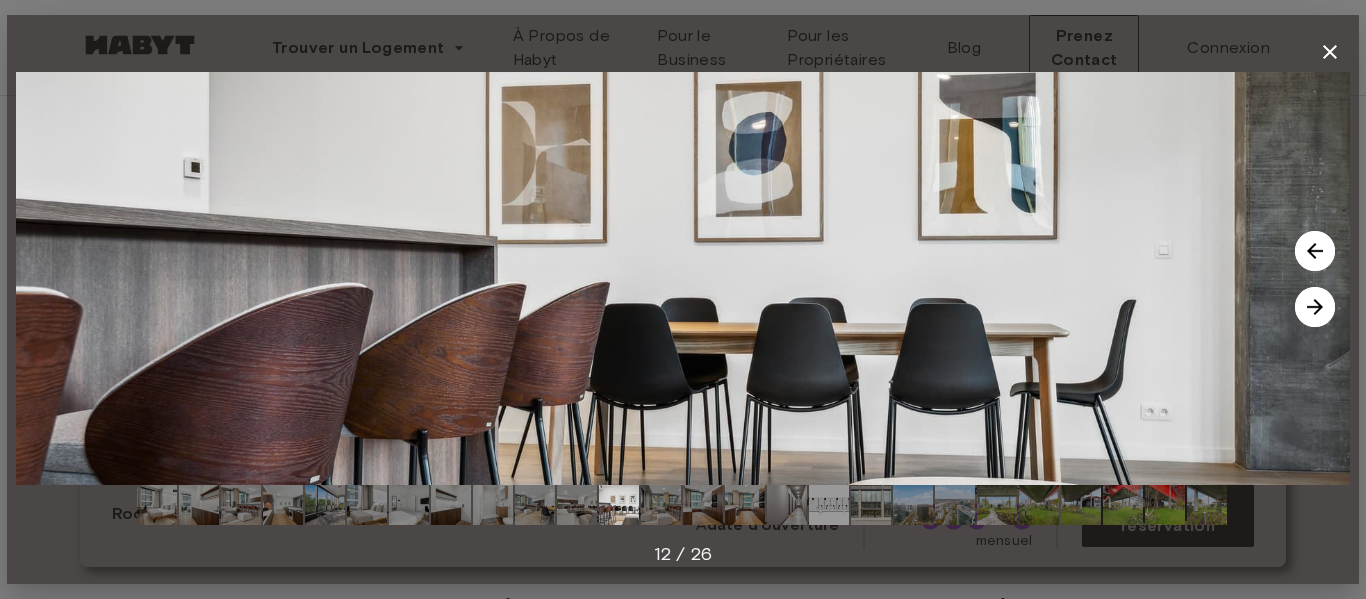 type 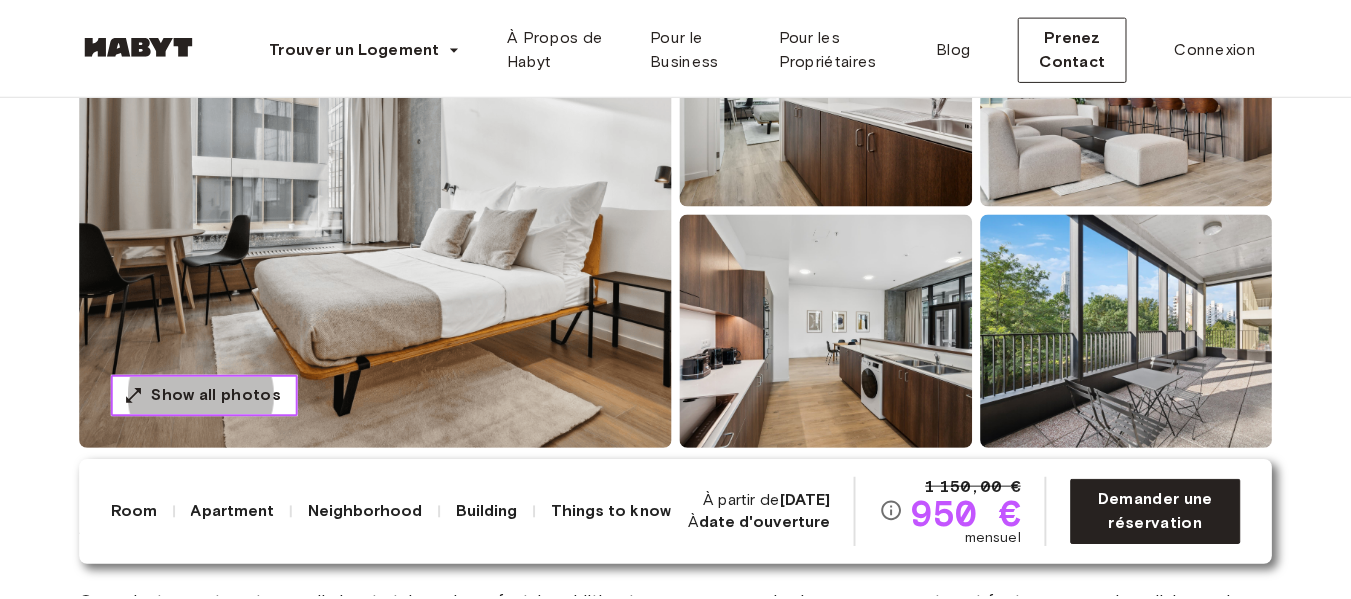 scroll, scrollTop: 0, scrollLeft: 0, axis: both 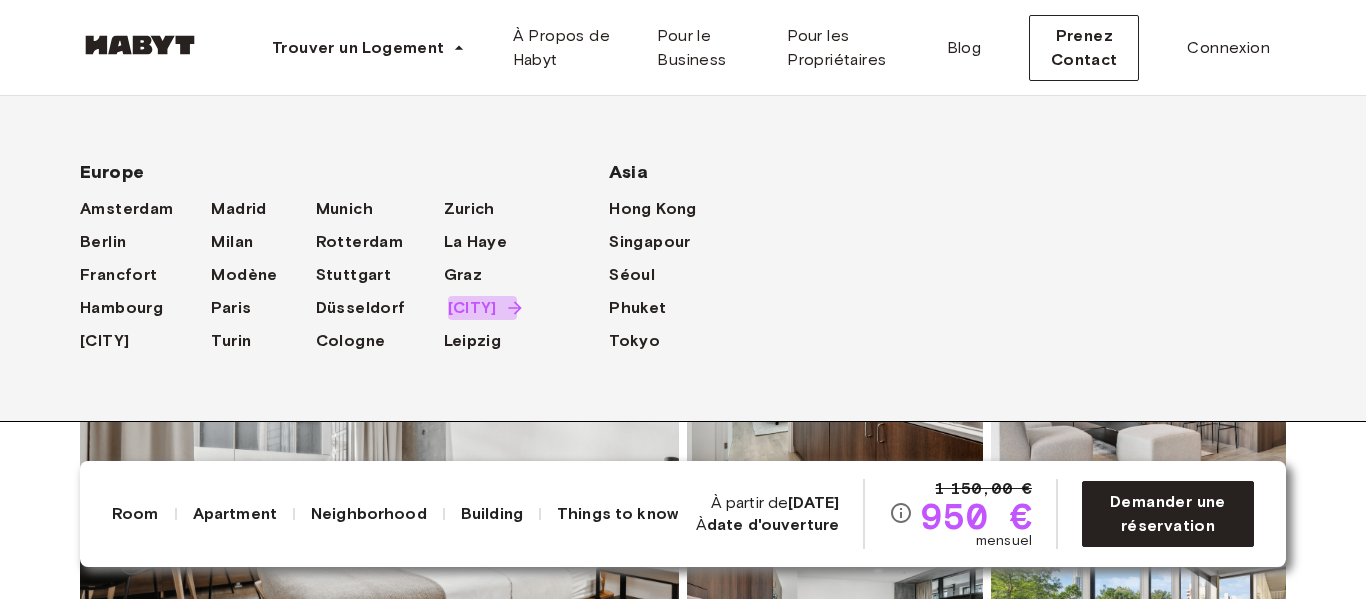 click on "Bruxelles" at bounding box center (472, 308) 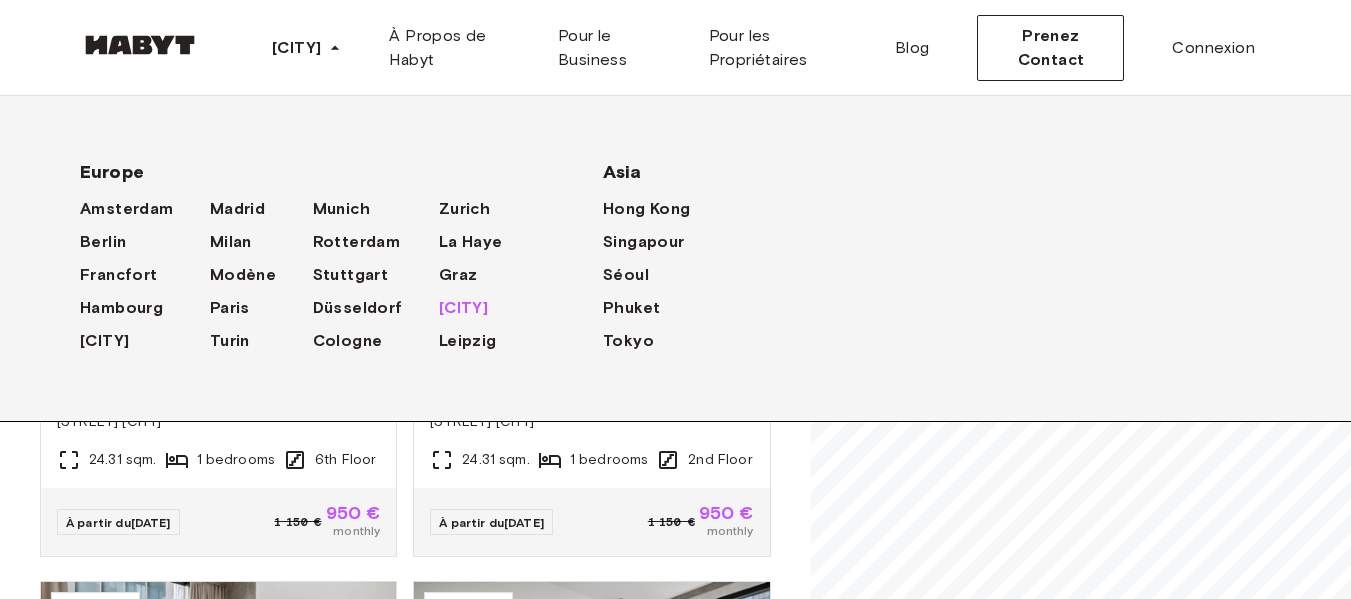 scroll, scrollTop: 149, scrollLeft: 0, axis: vertical 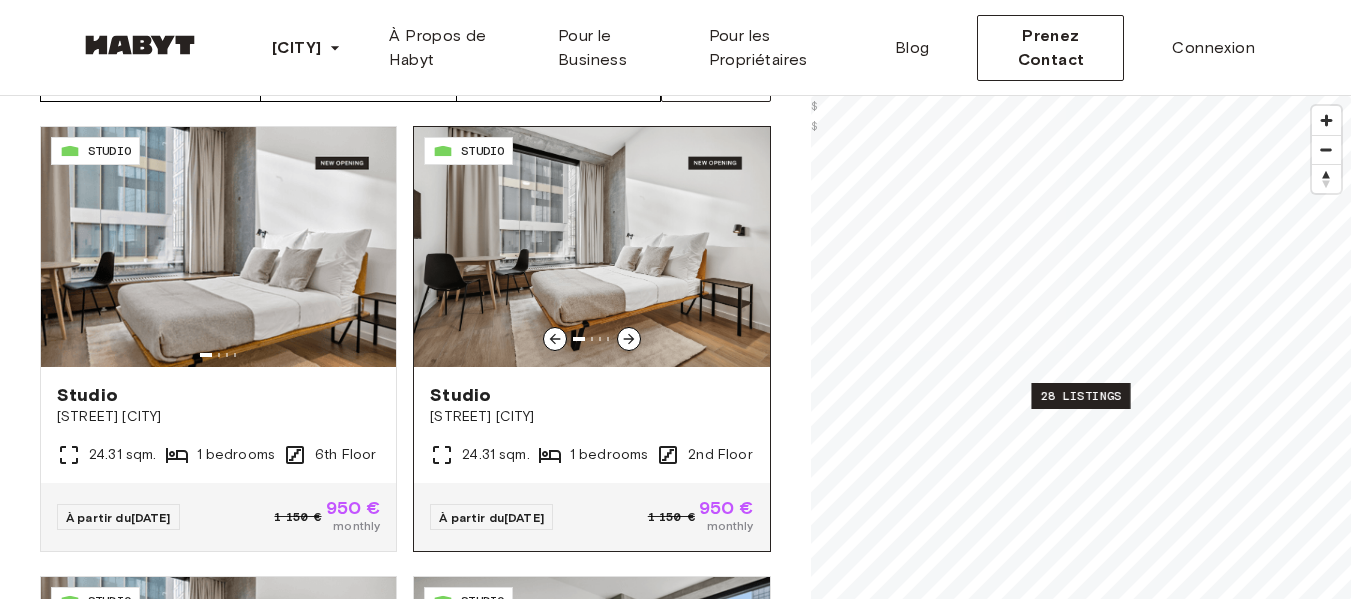 click 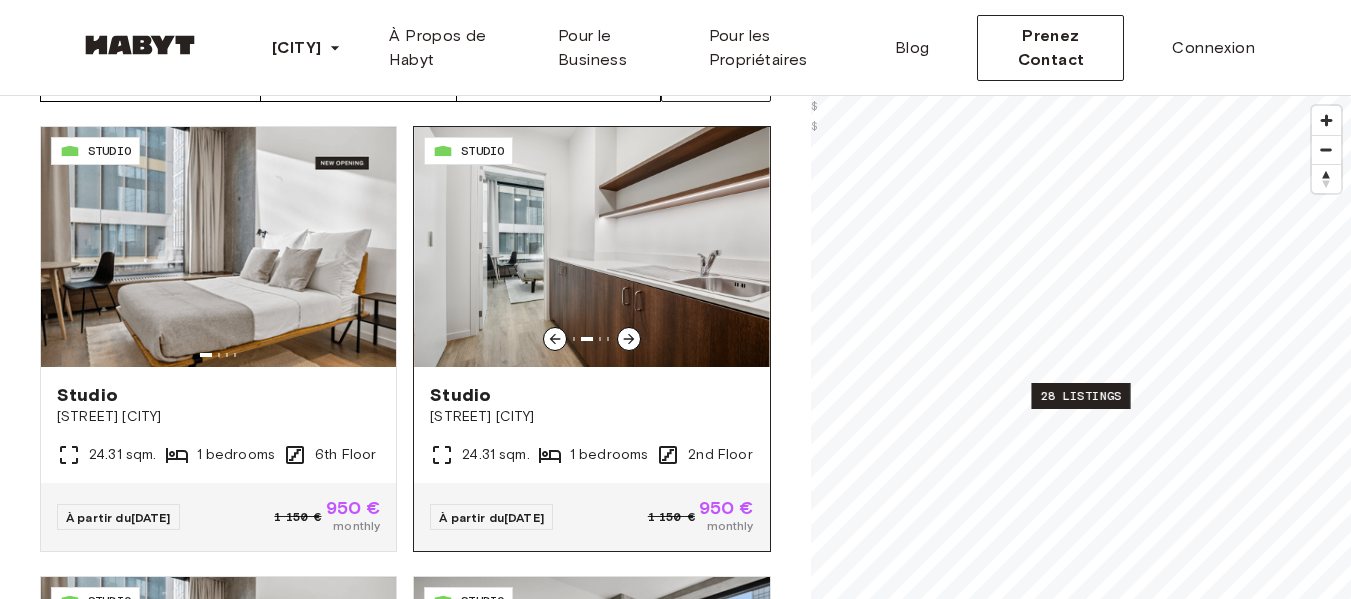 click 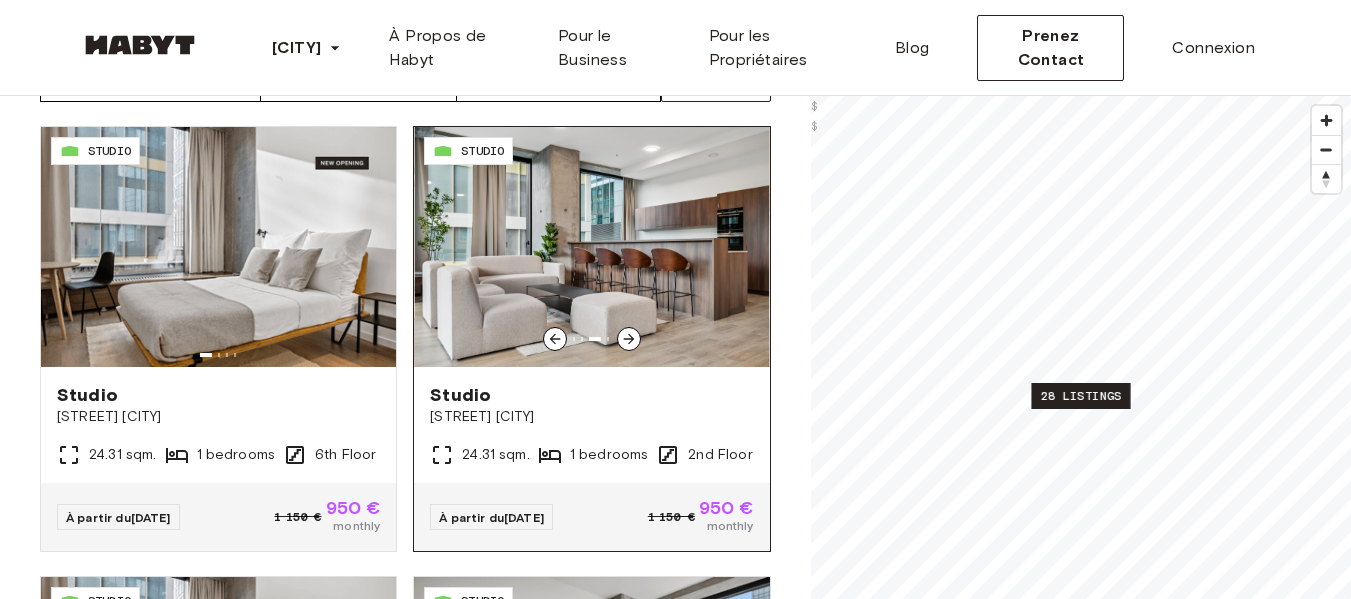 click 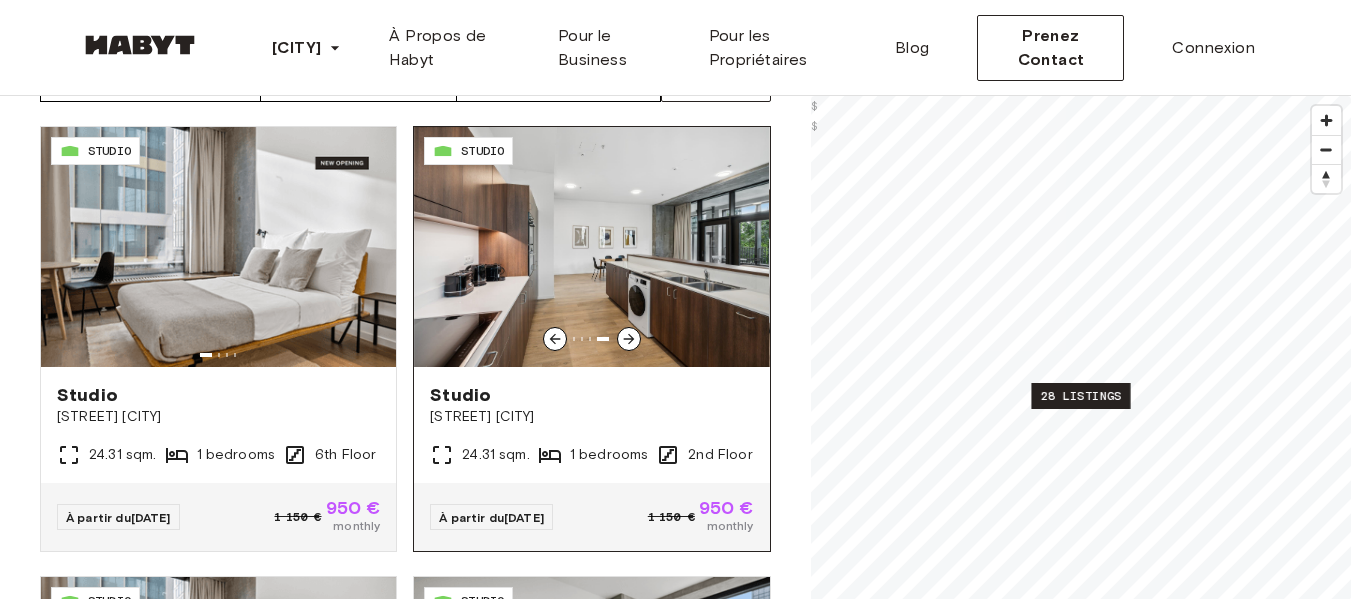 click 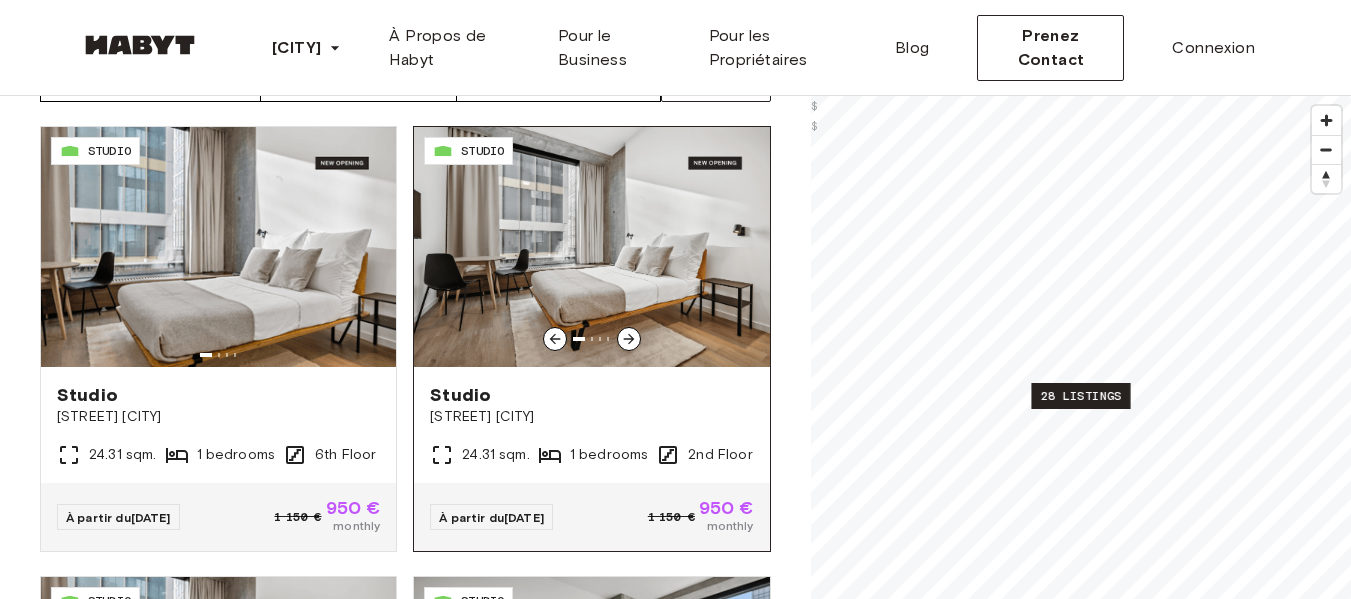 click 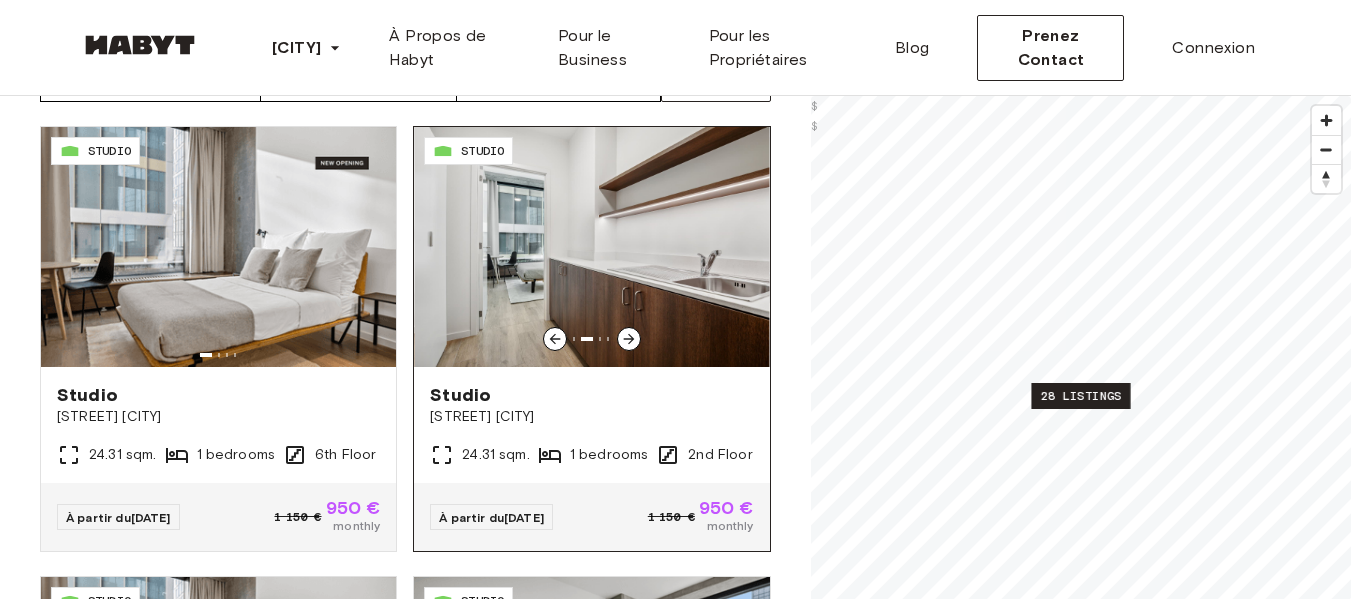 click 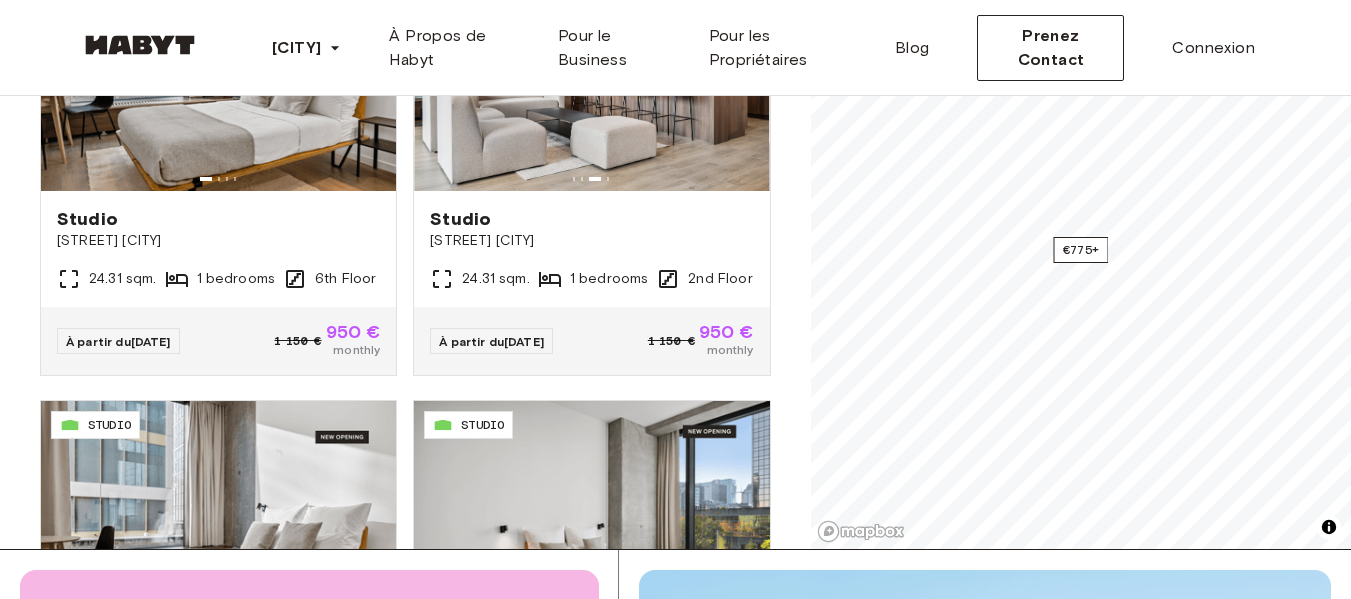 scroll, scrollTop: 303, scrollLeft: 0, axis: vertical 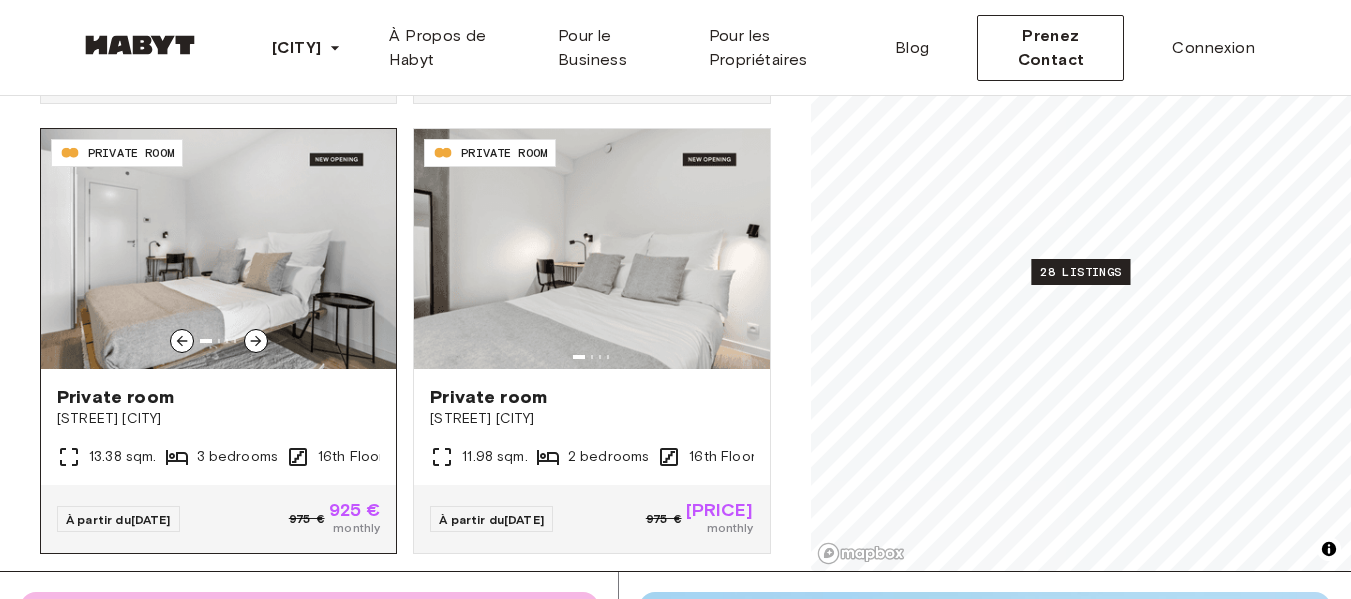 click 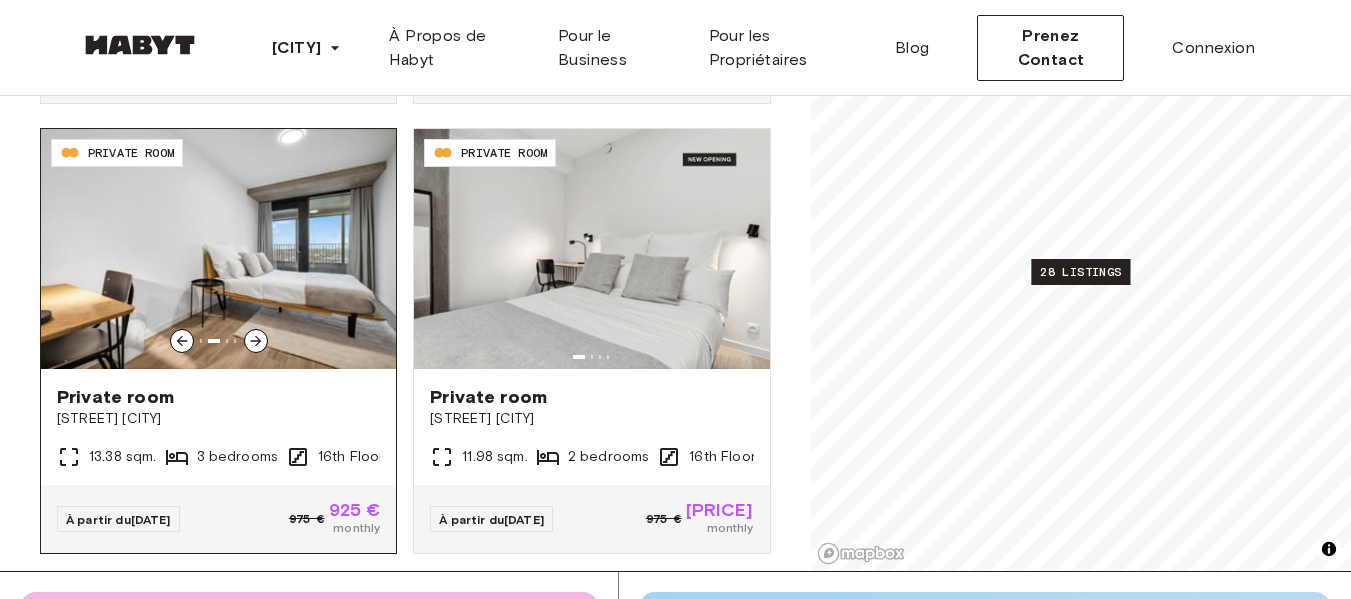 click 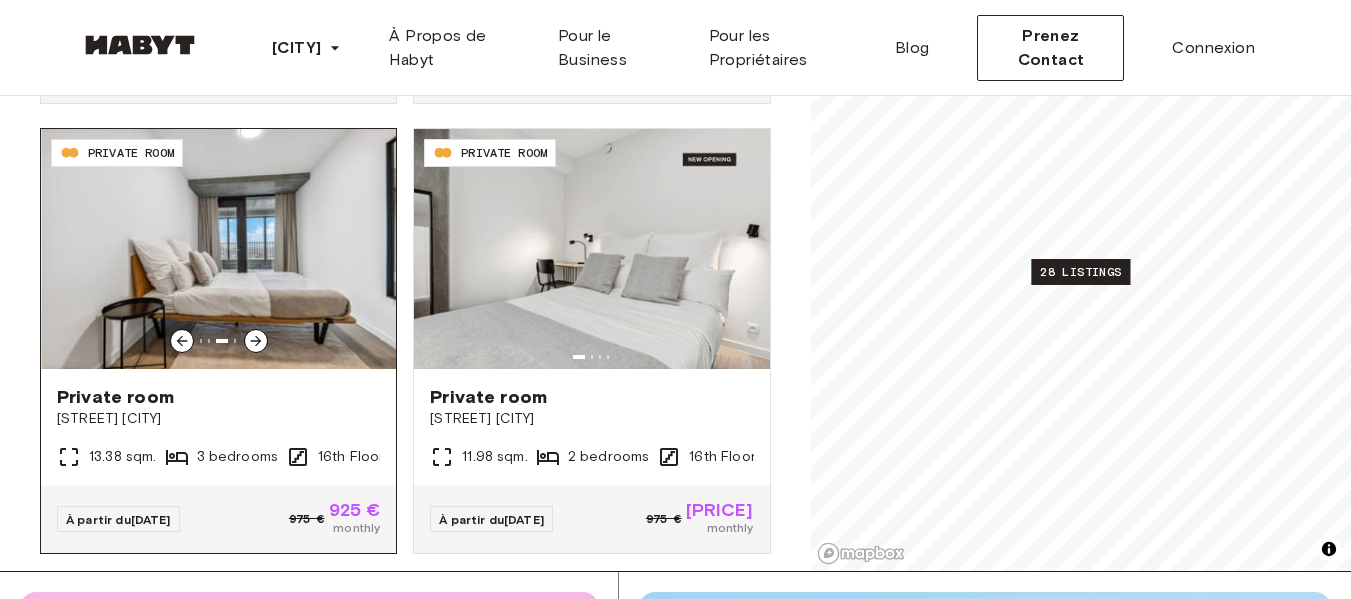 click 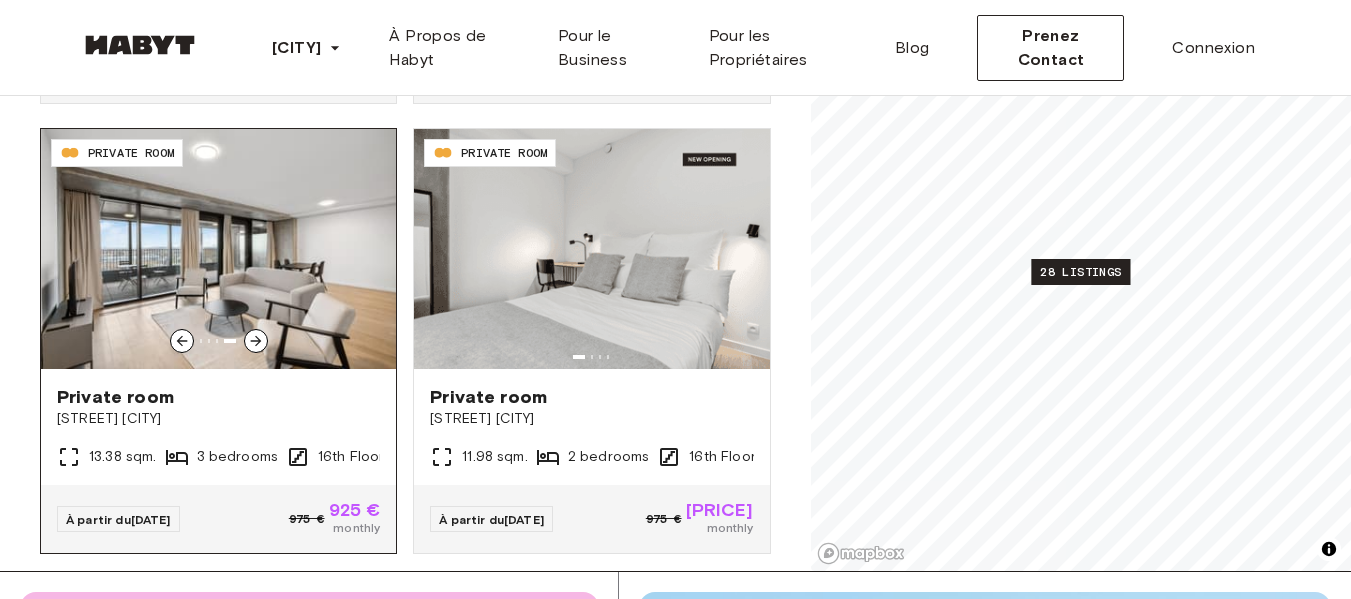 click 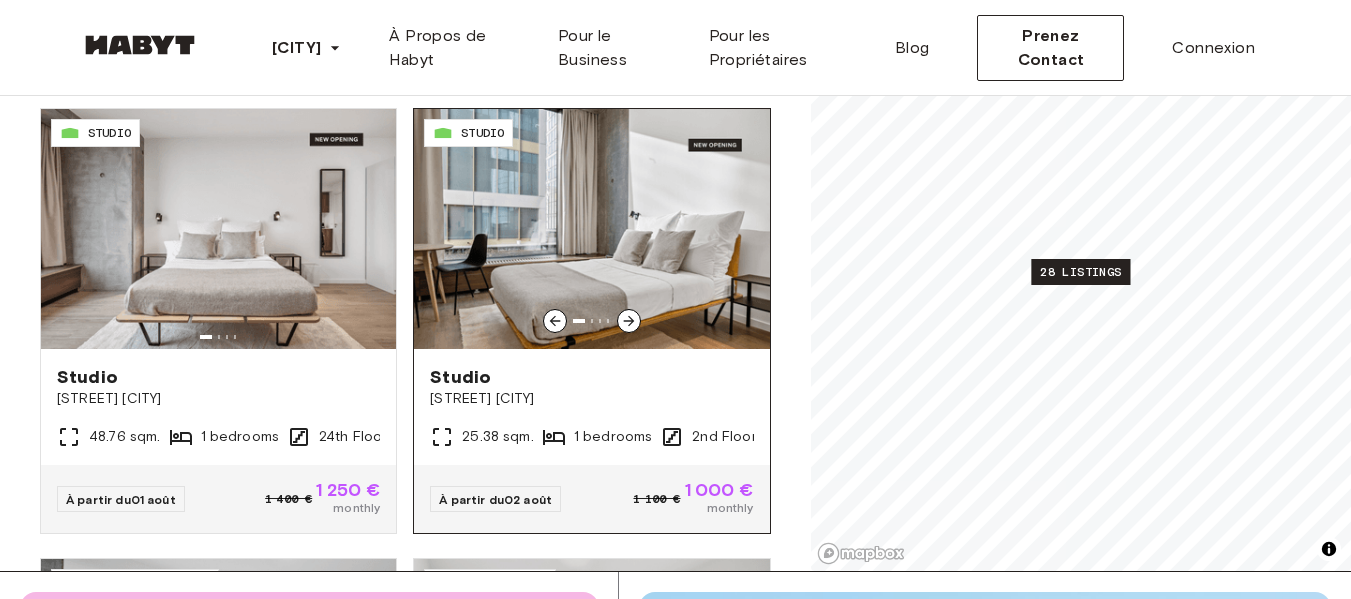 scroll, scrollTop: 1213, scrollLeft: 0, axis: vertical 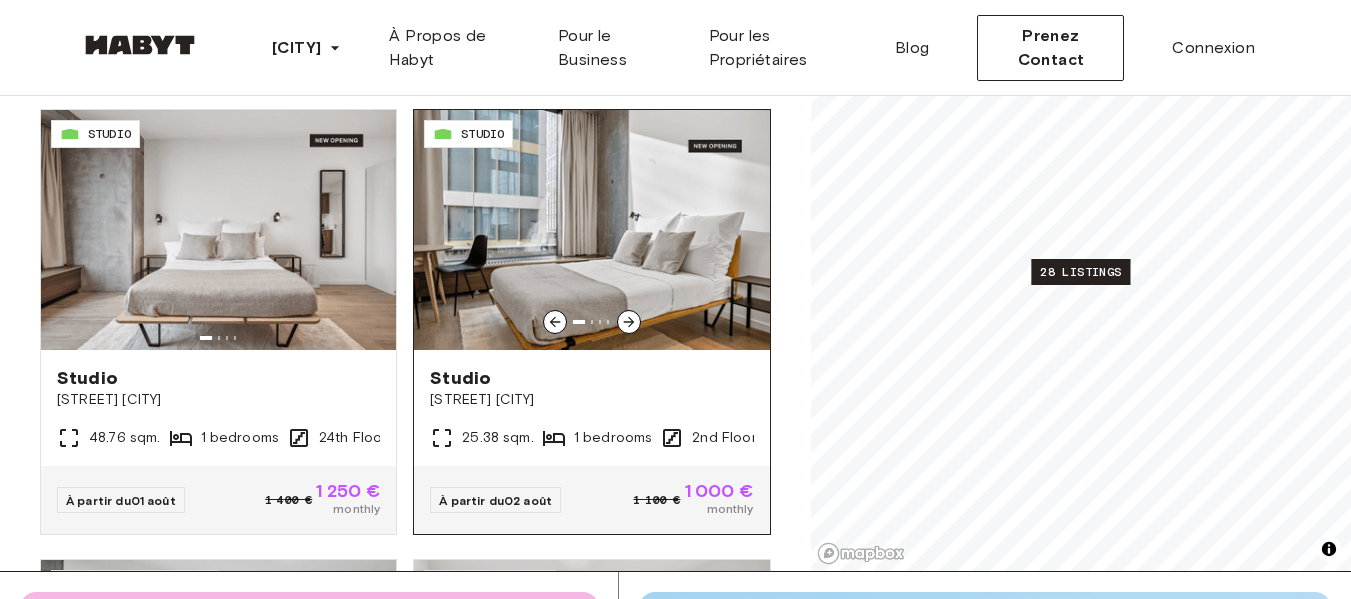 click 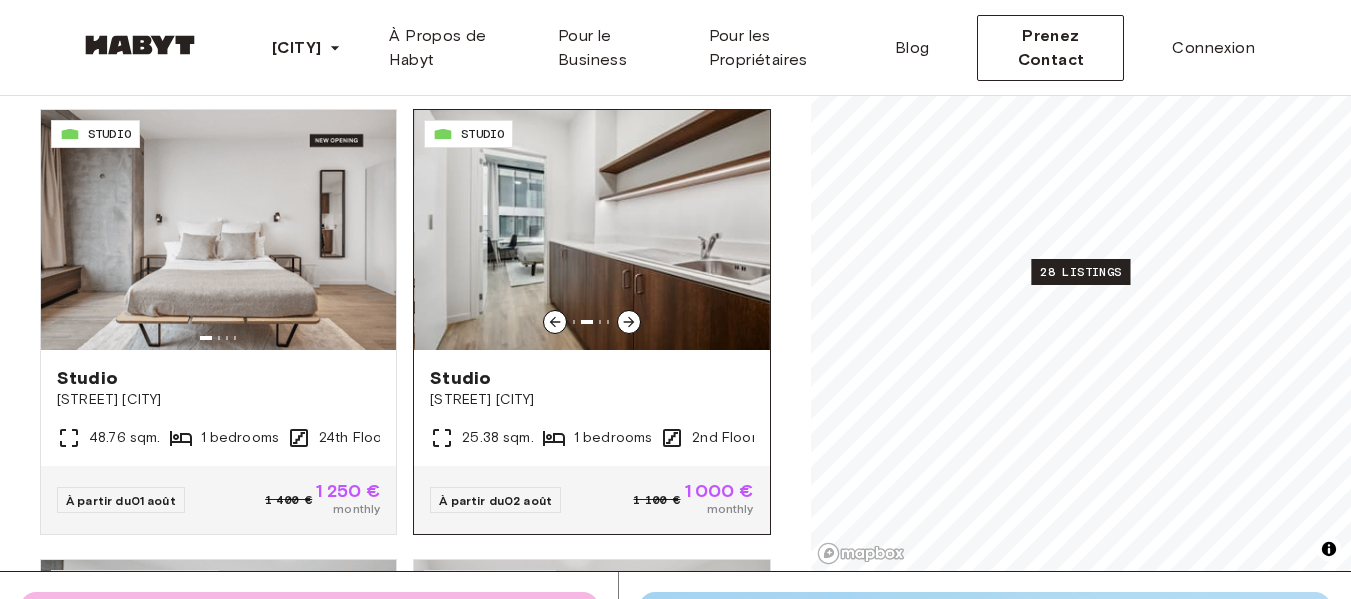 click 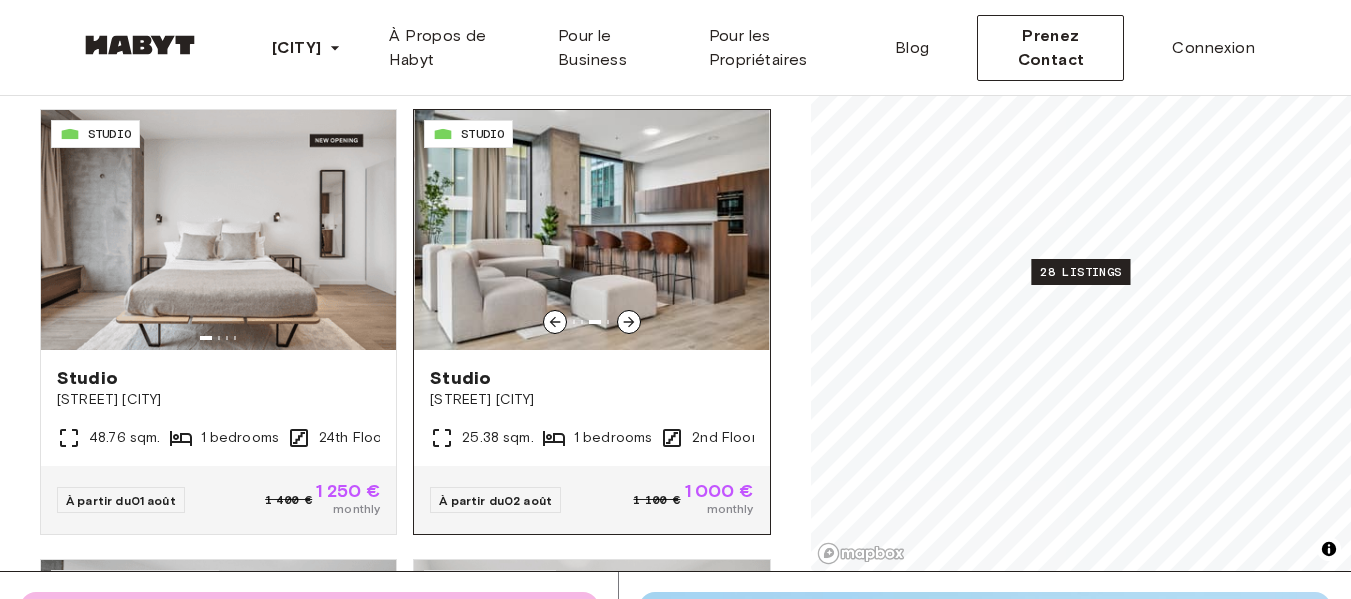 click 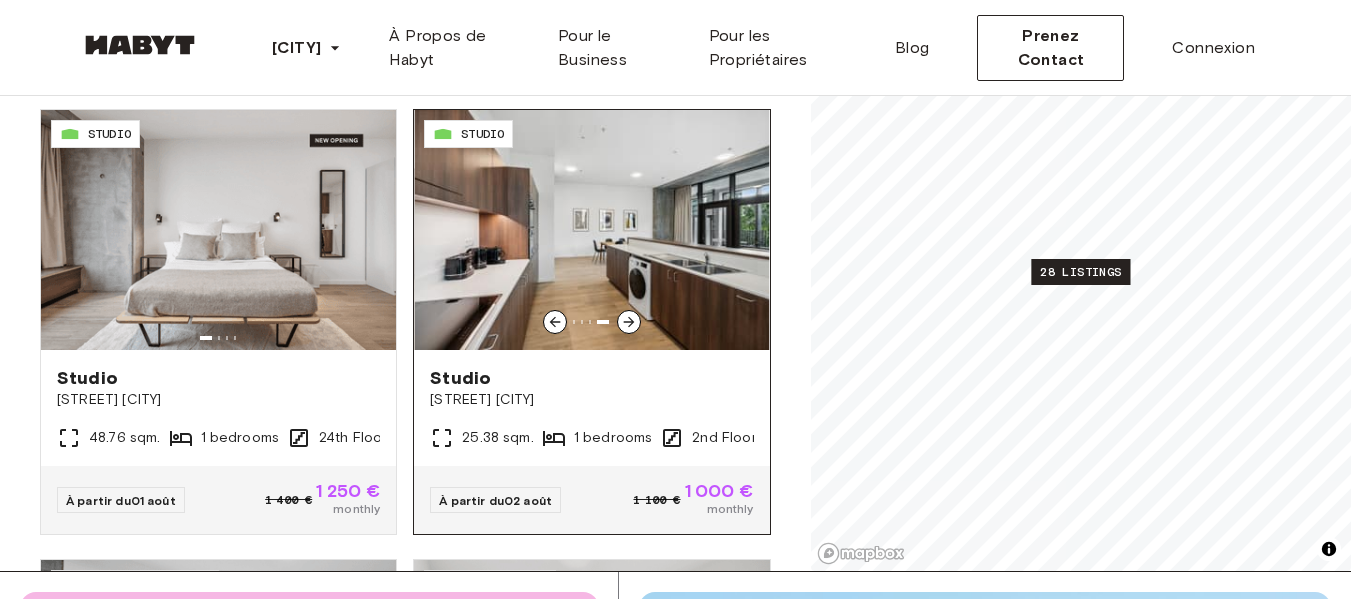 click 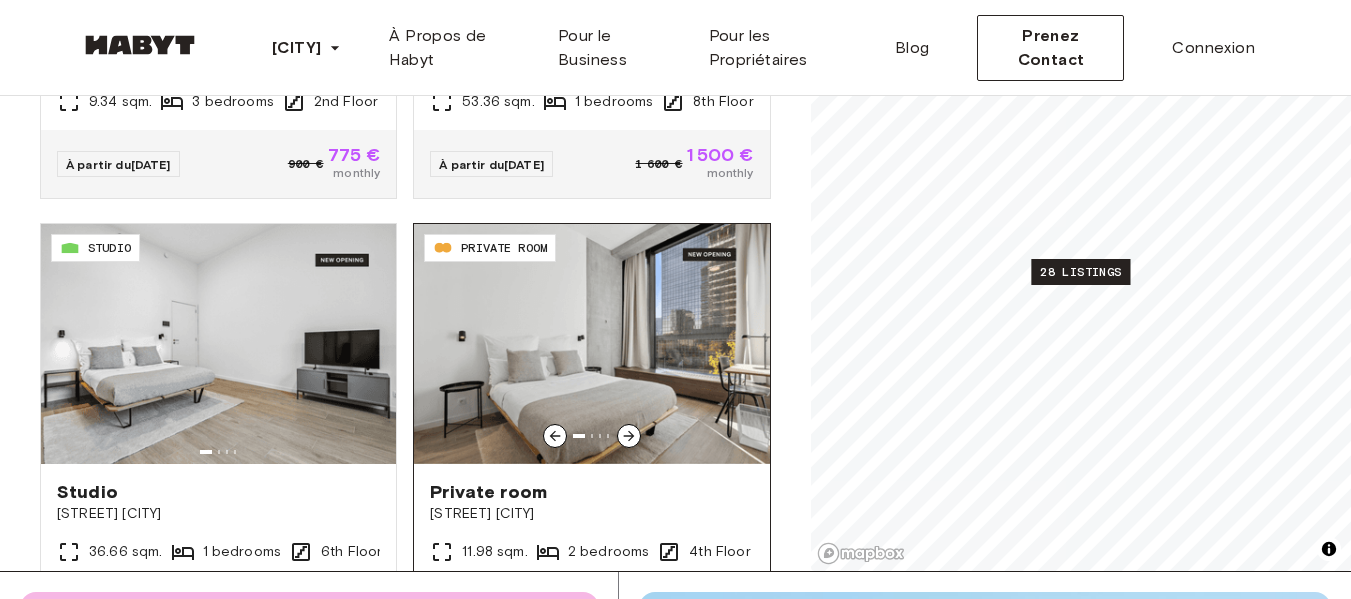 scroll, scrollTop: 3856, scrollLeft: 0, axis: vertical 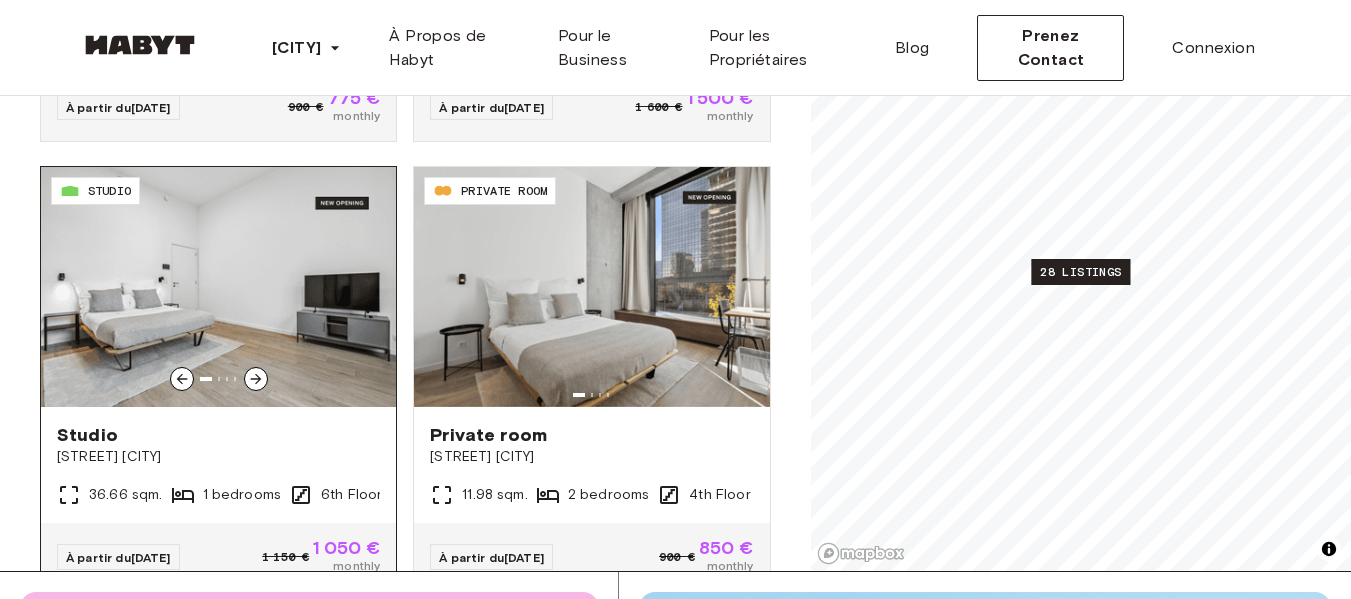 click at bounding box center [218, 287] 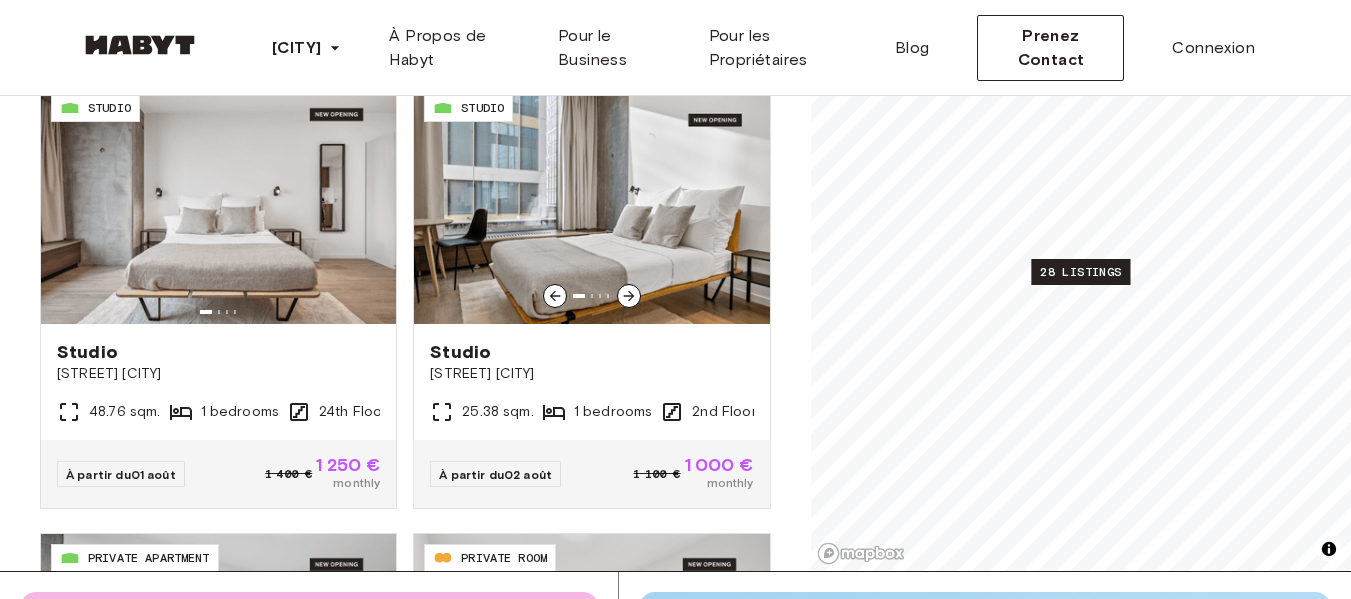 scroll, scrollTop: 1238, scrollLeft: 0, axis: vertical 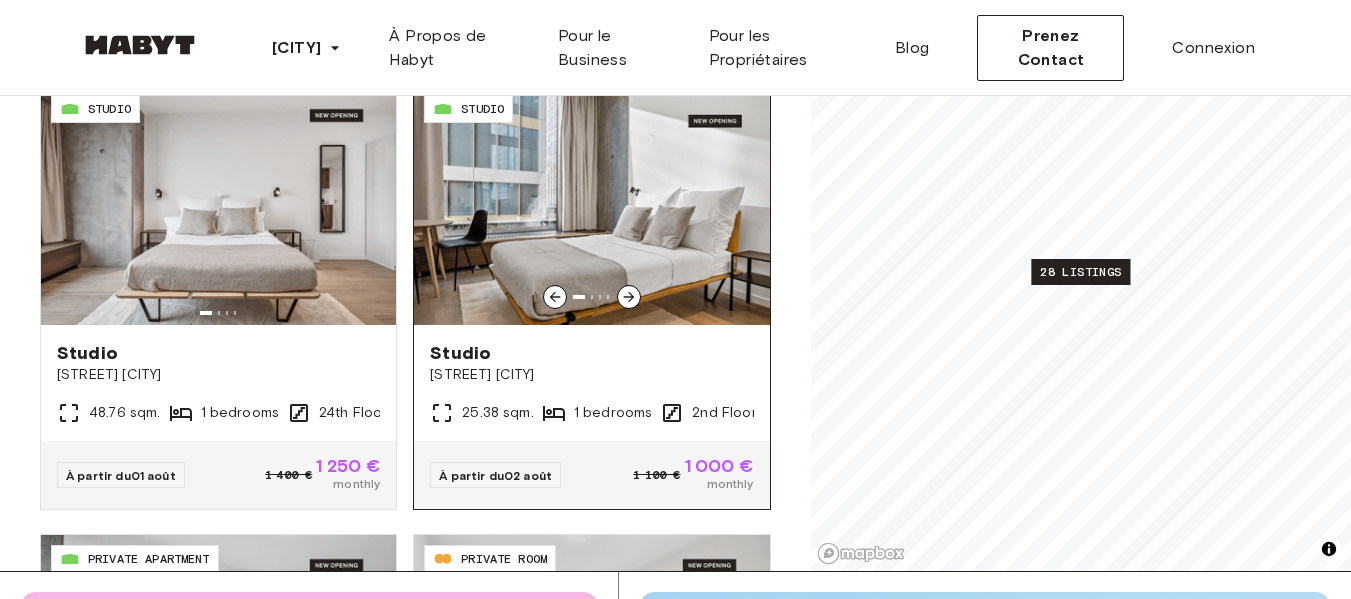 click at bounding box center (591, 205) 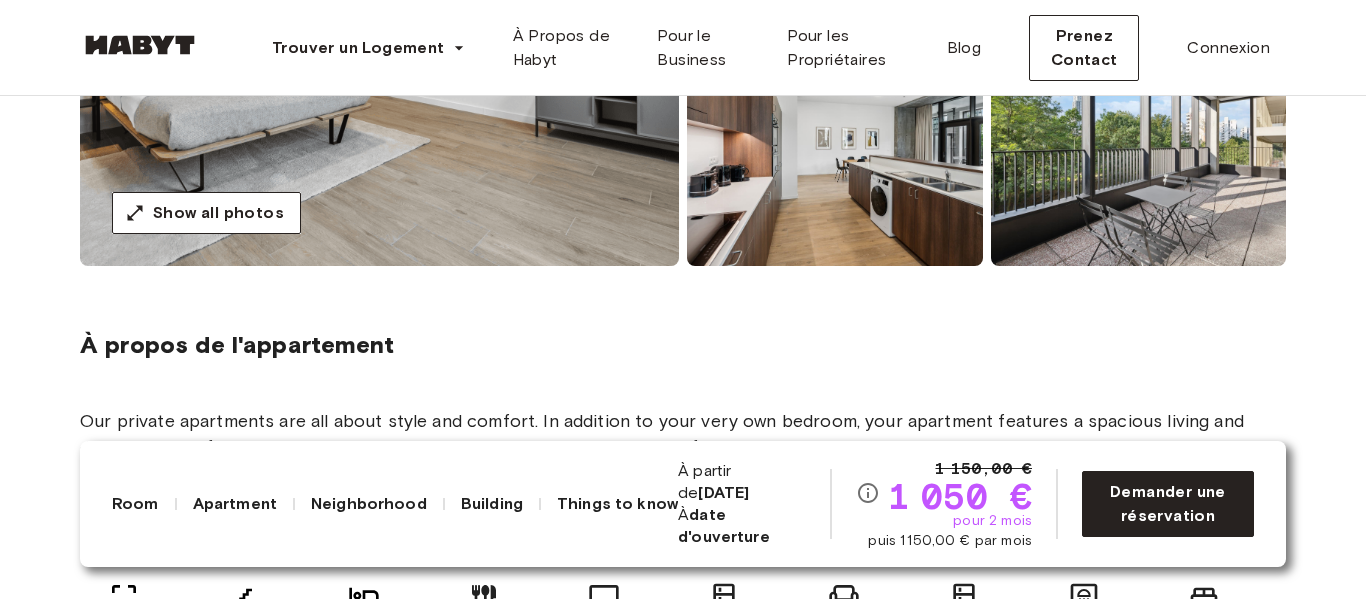 scroll, scrollTop: 484, scrollLeft: 0, axis: vertical 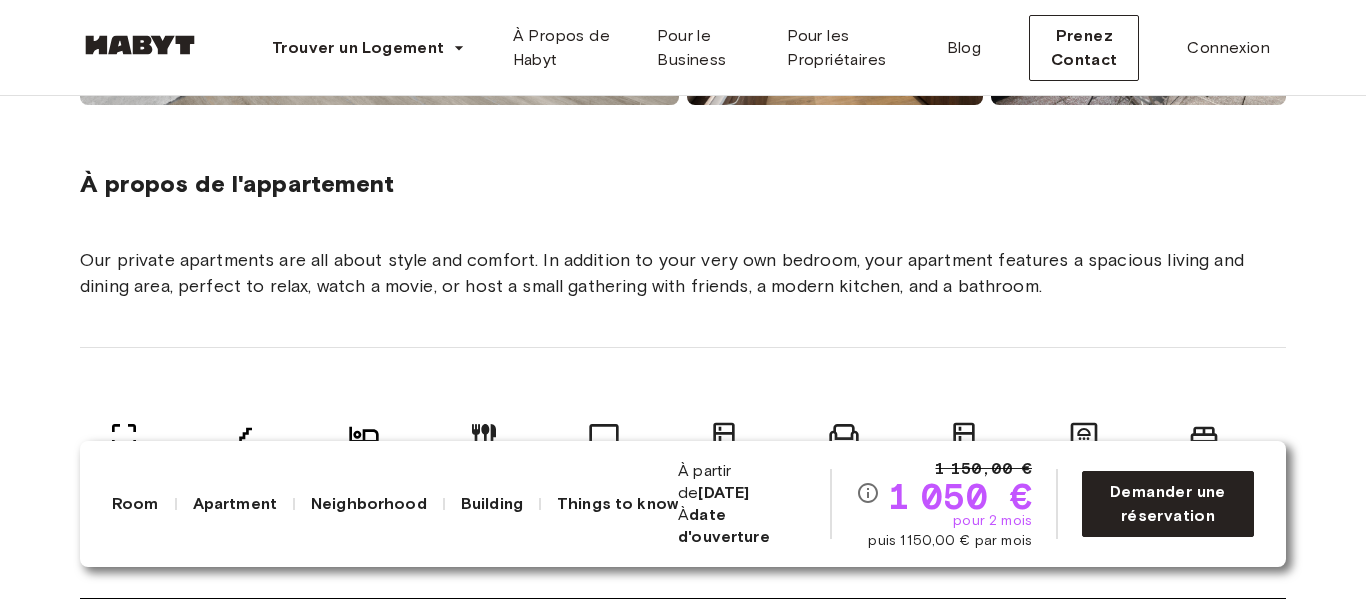 click on "Apartment" at bounding box center [235, 504] 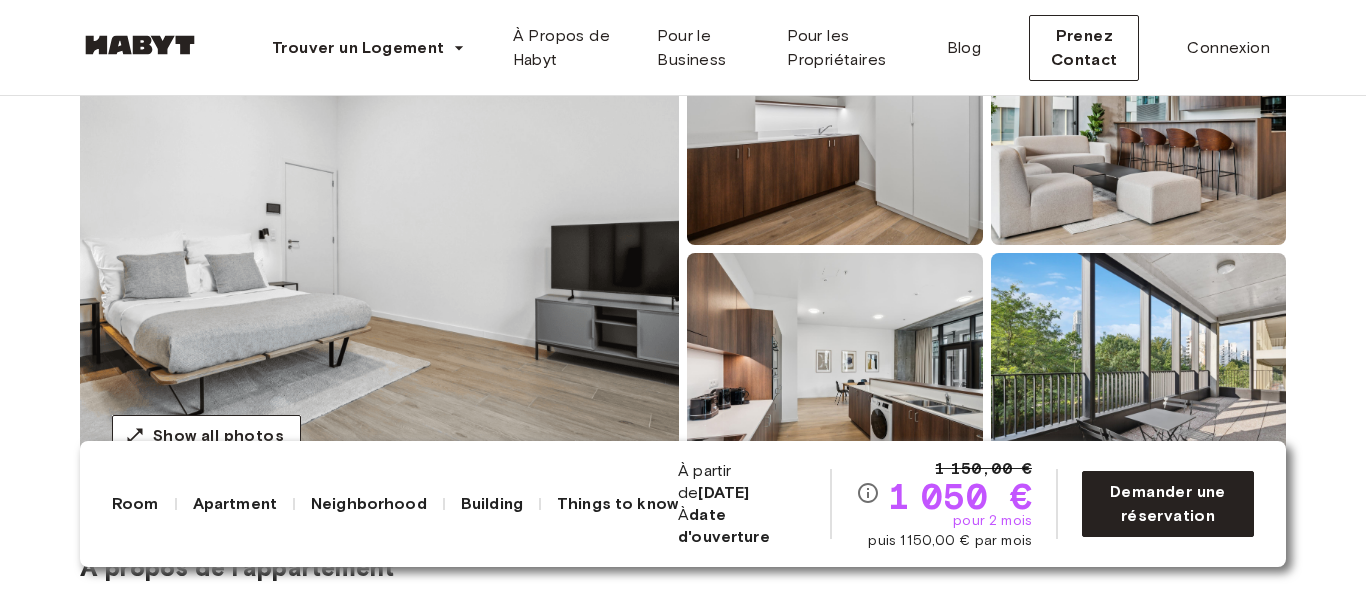 scroll, scrollTop: 270, scrollLeft: 0, axis: vertical 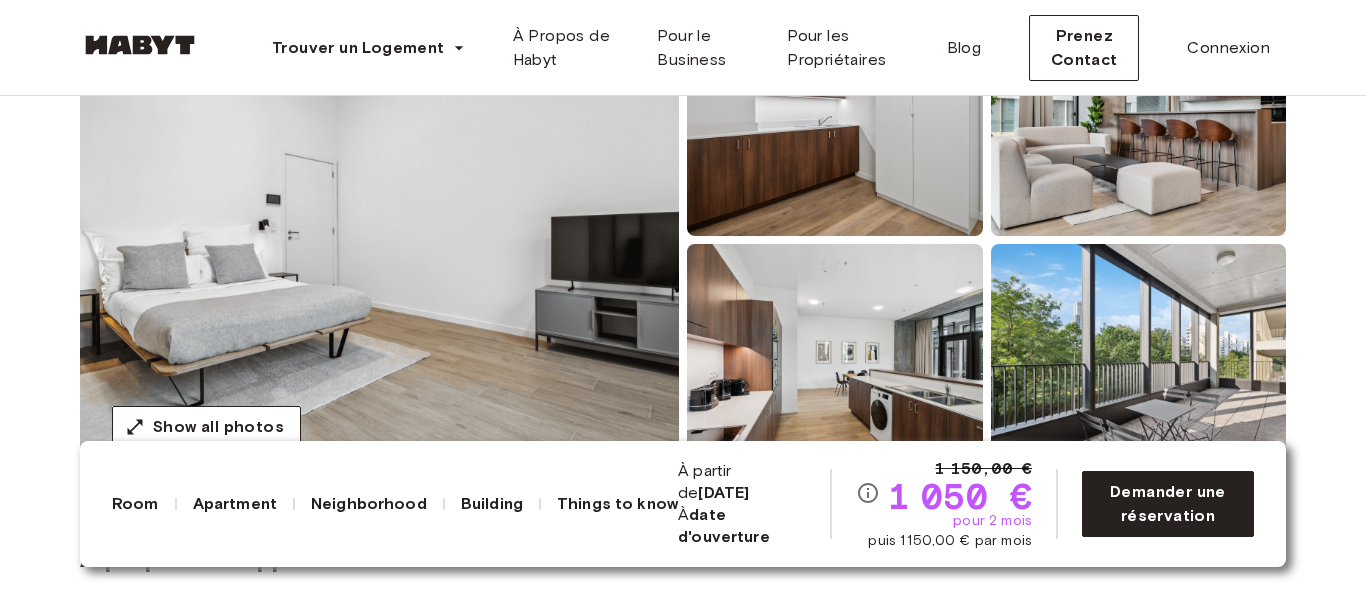 click at bounding box center (379, 240) 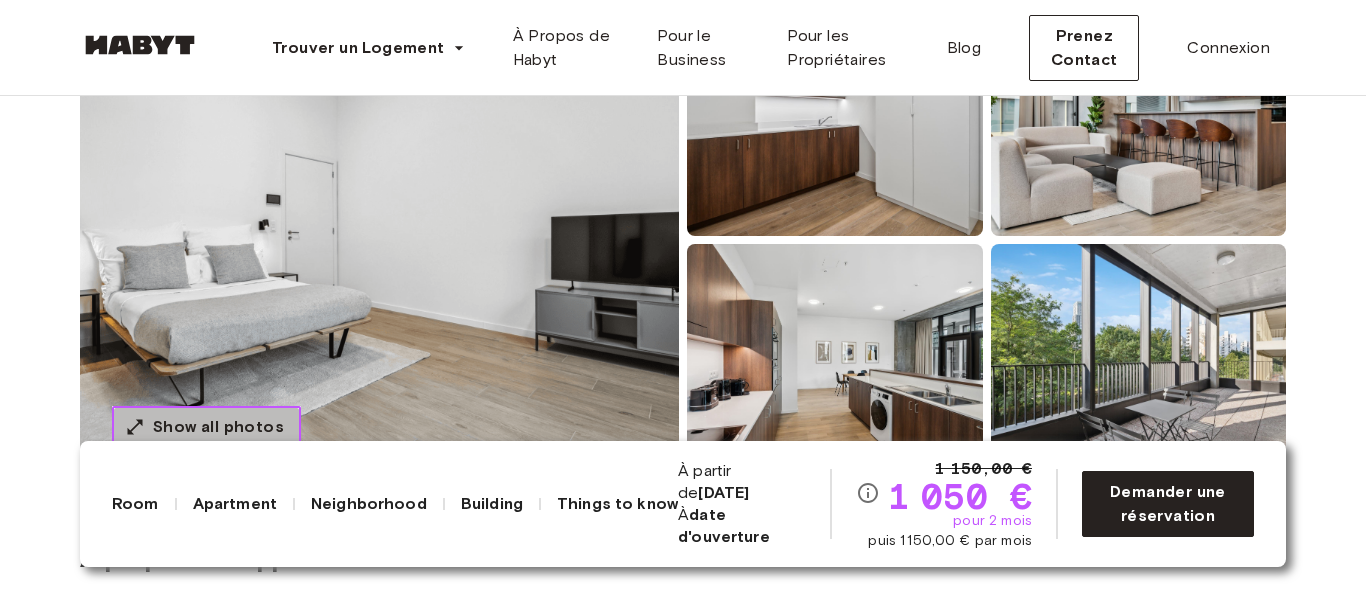 click on "Show all photos" at bounding box center (218, 427) 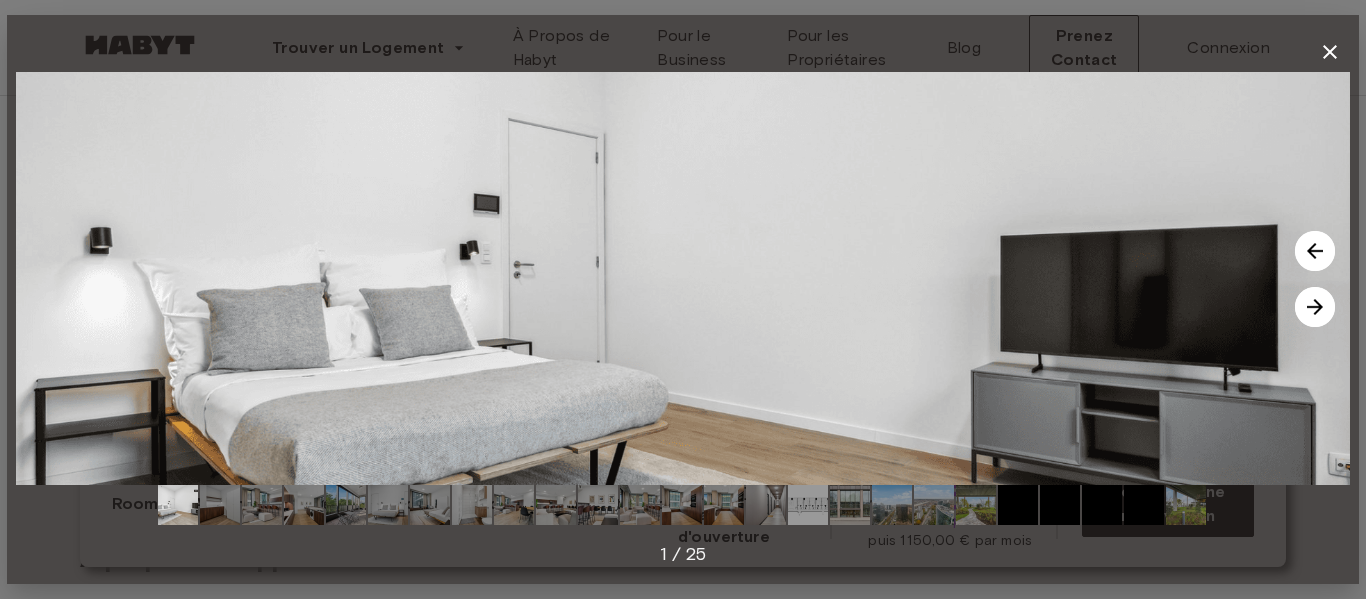 drag, startPoint x: 788, startPoint y: 410, endPoint x: 660, endPoint y: 296, distance: 171.40594 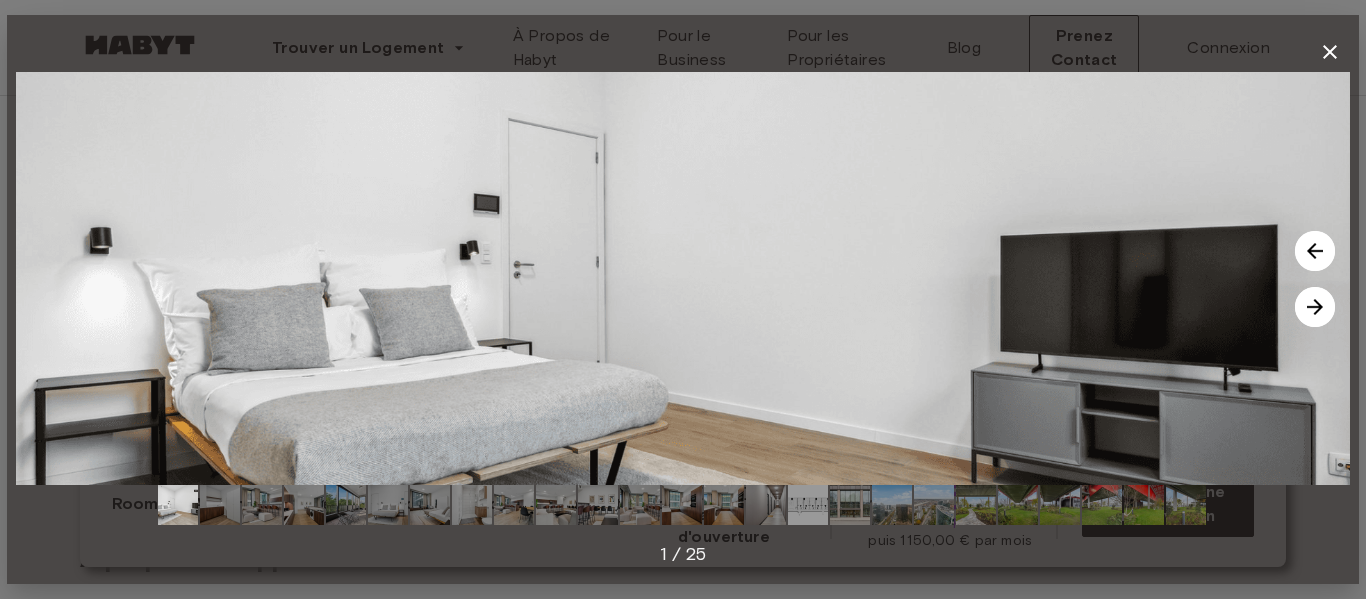 click at bounding box center (683, 278) 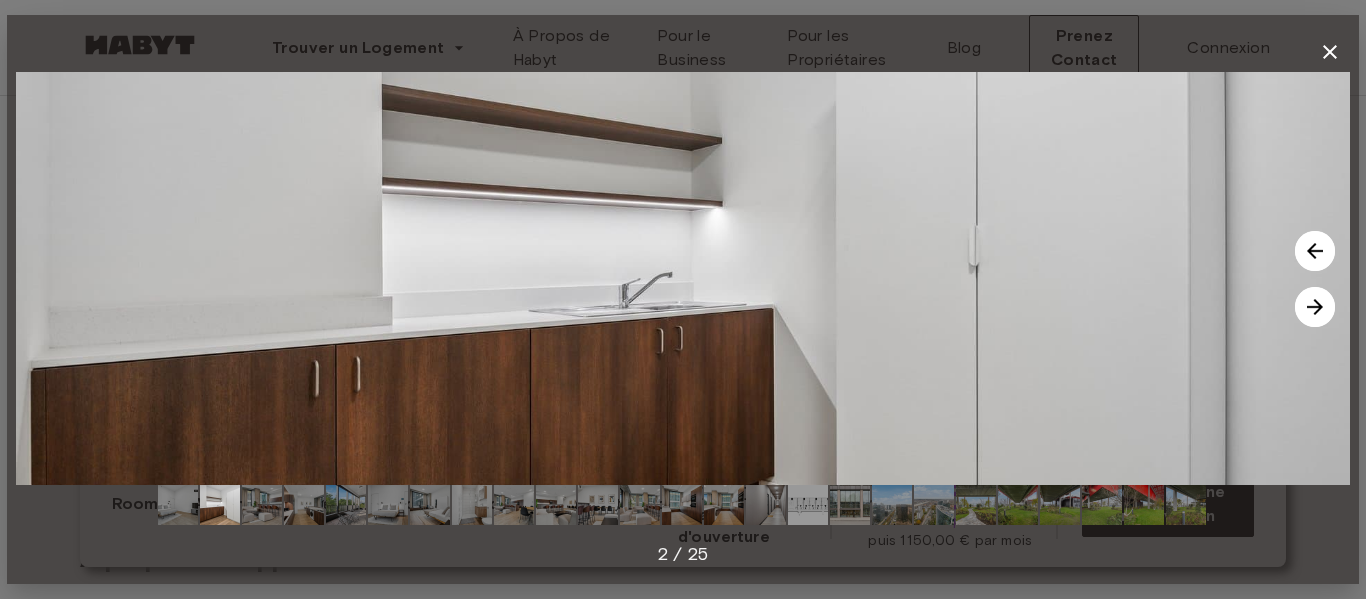 click at bounding box center [1315, 307] 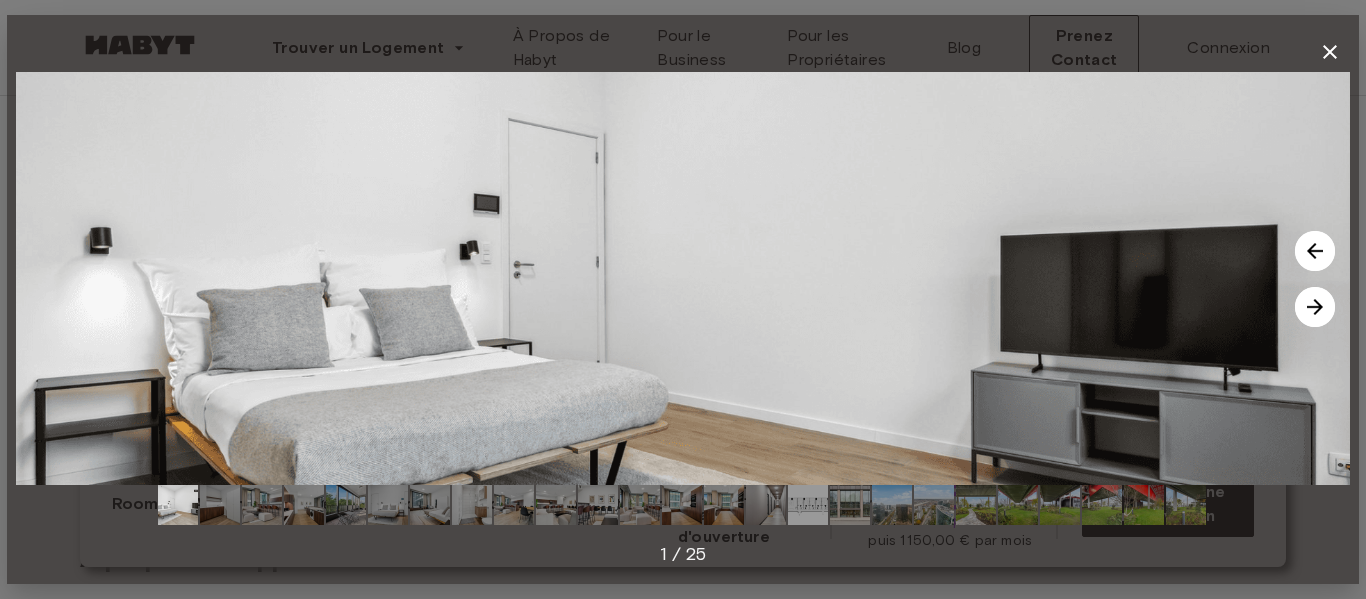 click at bounding box center [1315, 307] 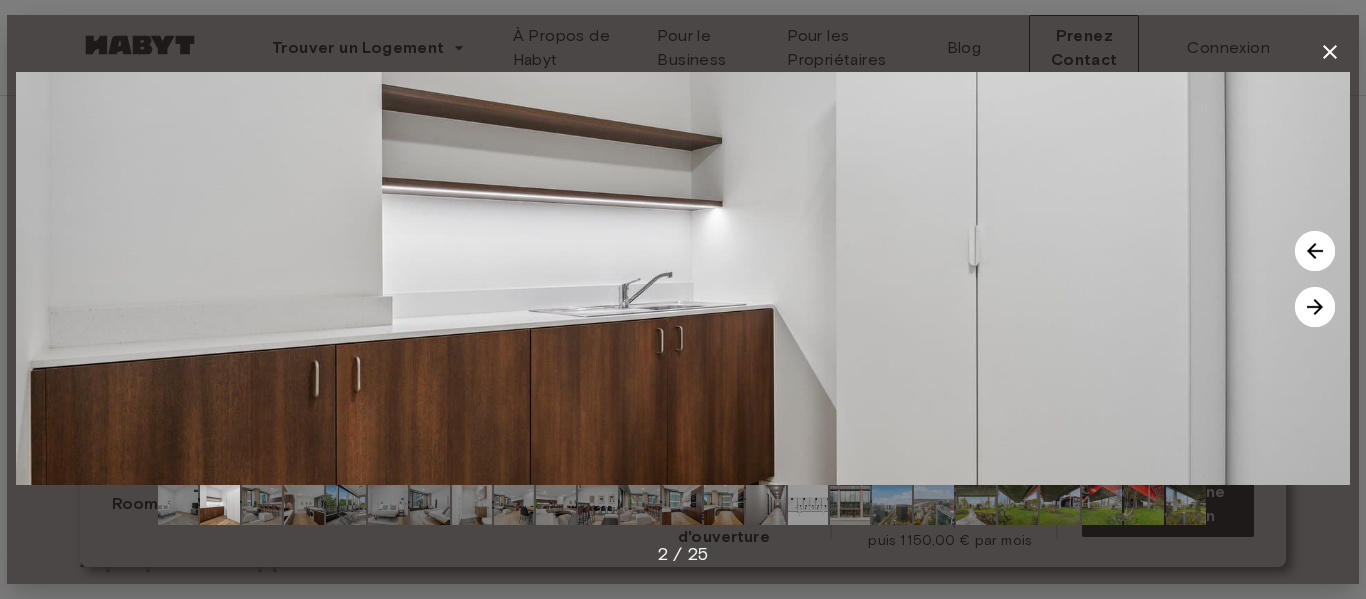click at bounding box center [1315, 307] 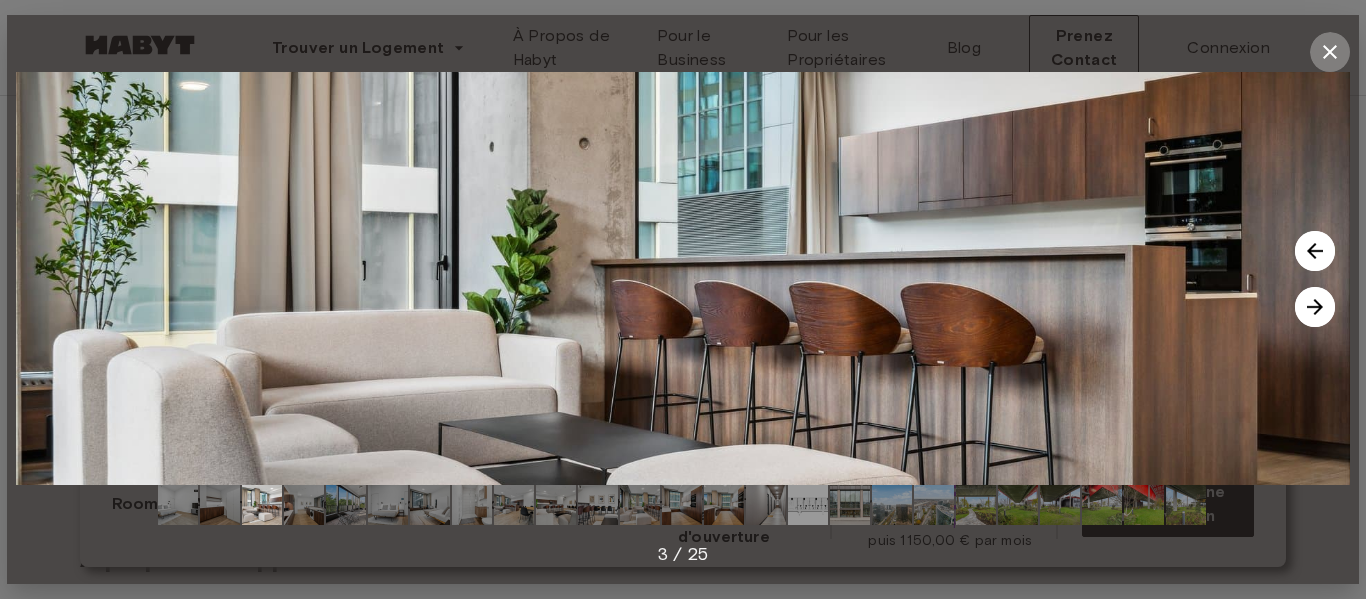 click at bounding box center (1330, 52) 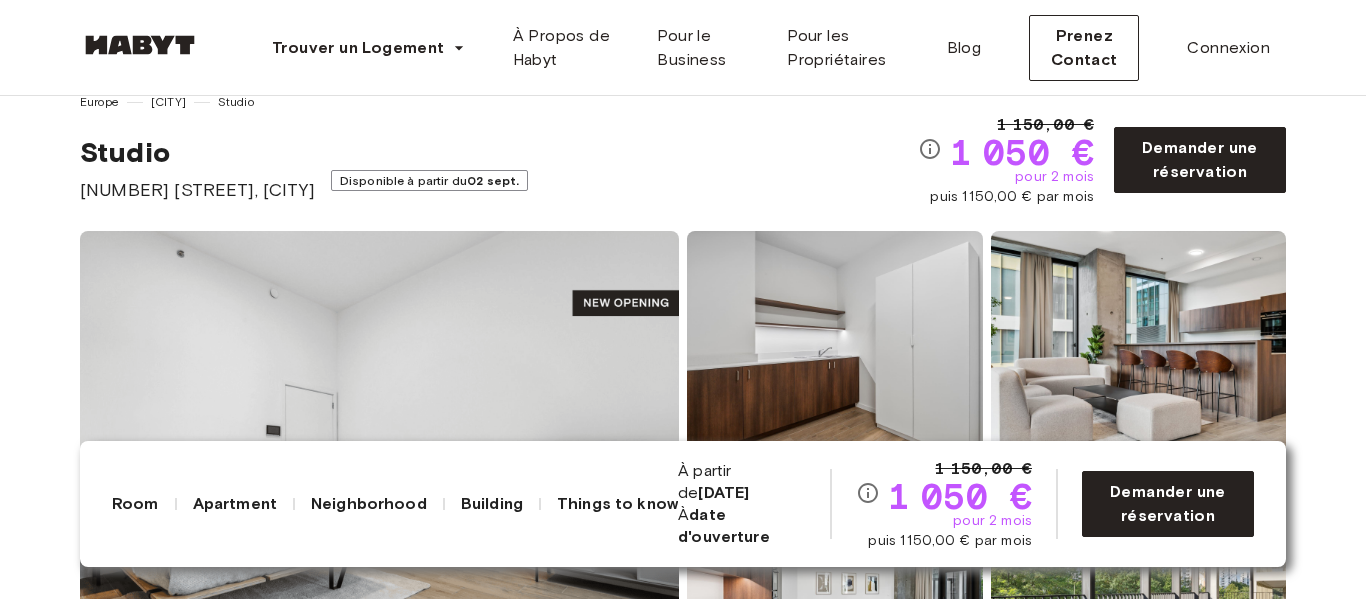 scroll, scrollTop: 37, scrollLeft: 0, axis: vertical 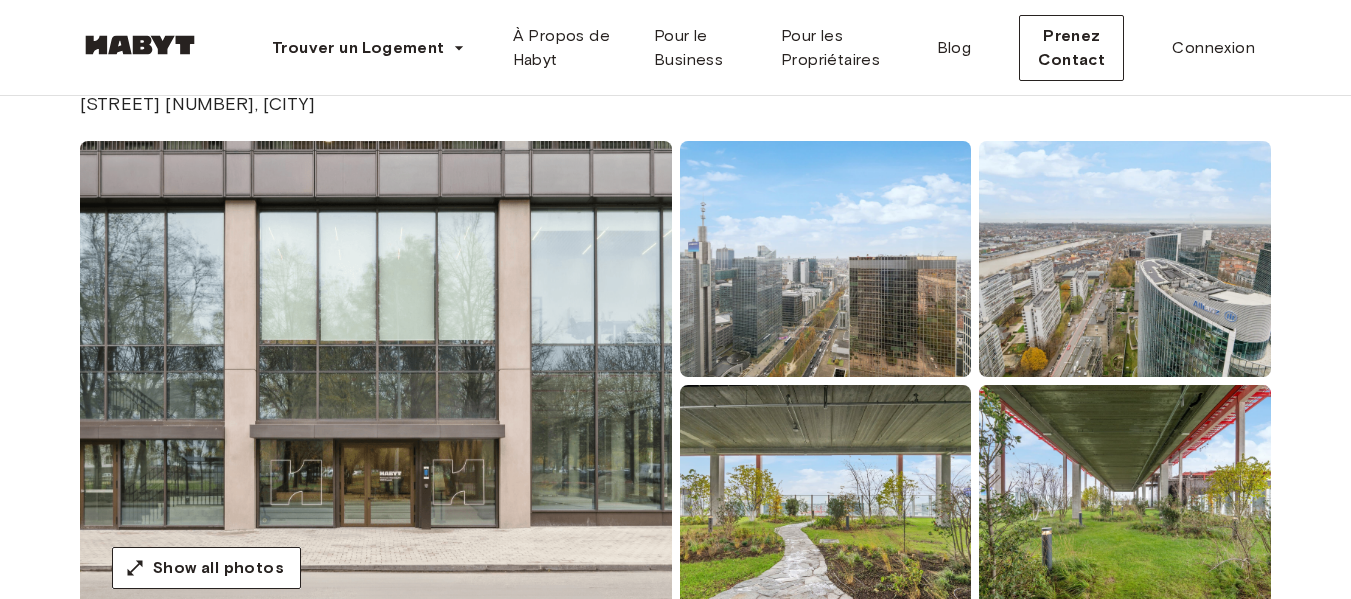click at bounding box center [376, 381] 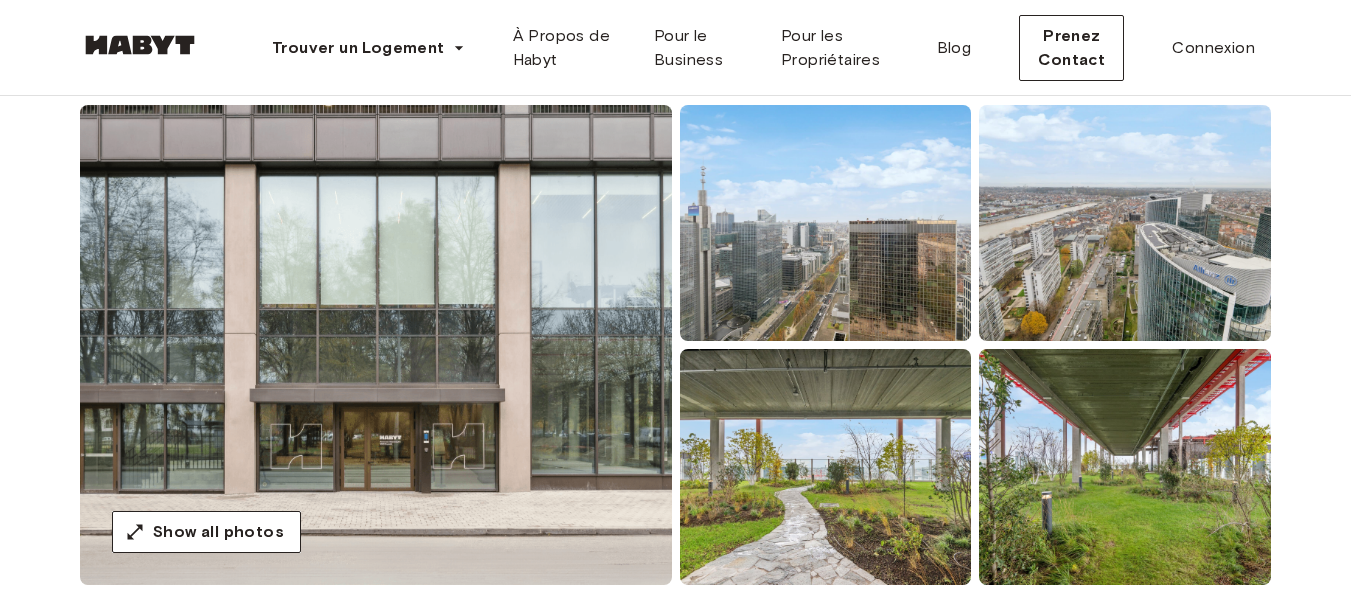 scroll, scrollTop: 156, scrollLeft: 0, axis: vertical 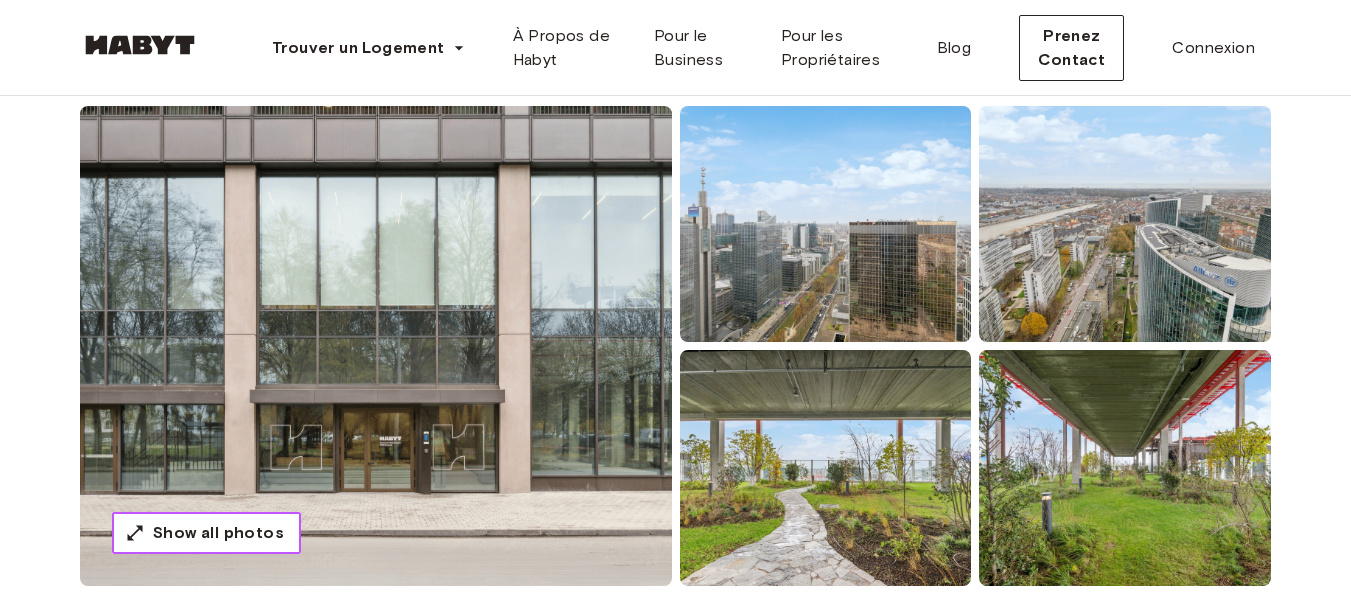 click on "Show all photos" at bounding box center [218, 533] 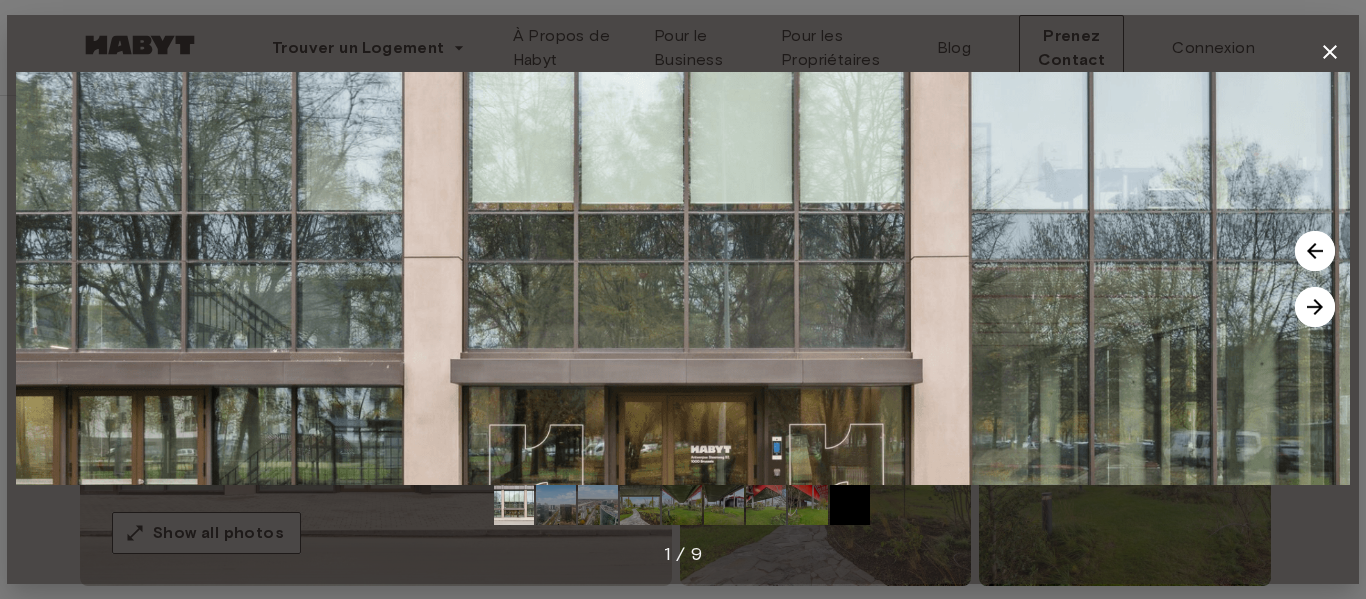 click at bounding box center [1315, 307] 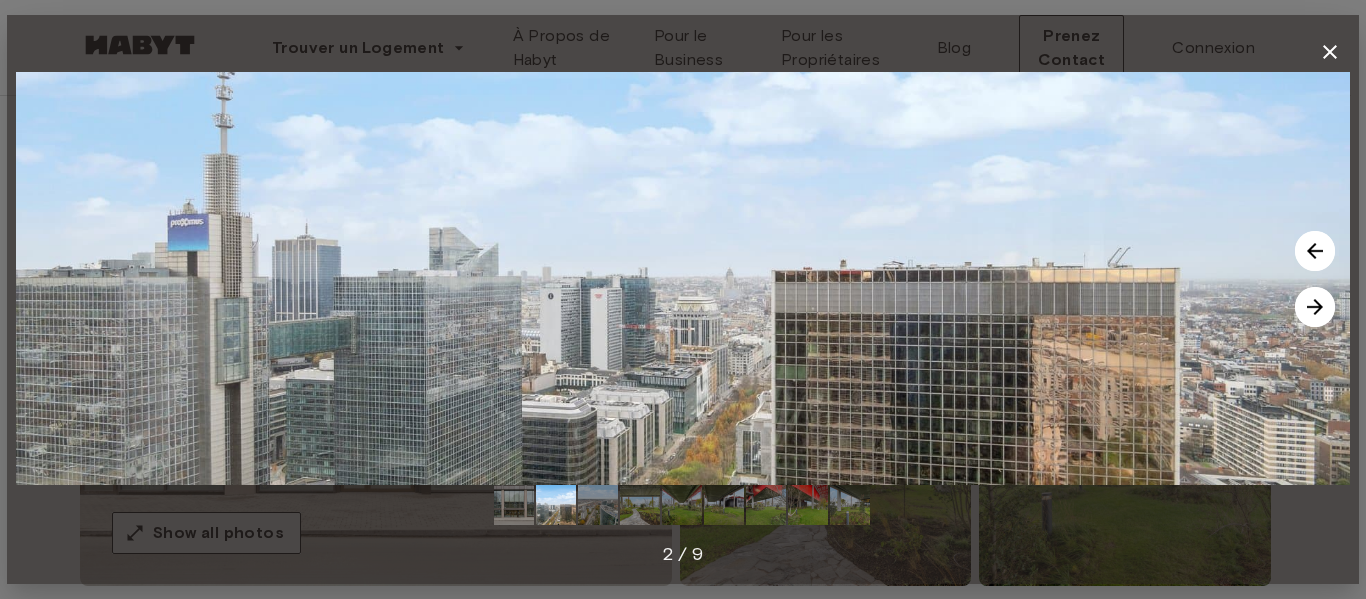 click at bounding box center [1315, 307] 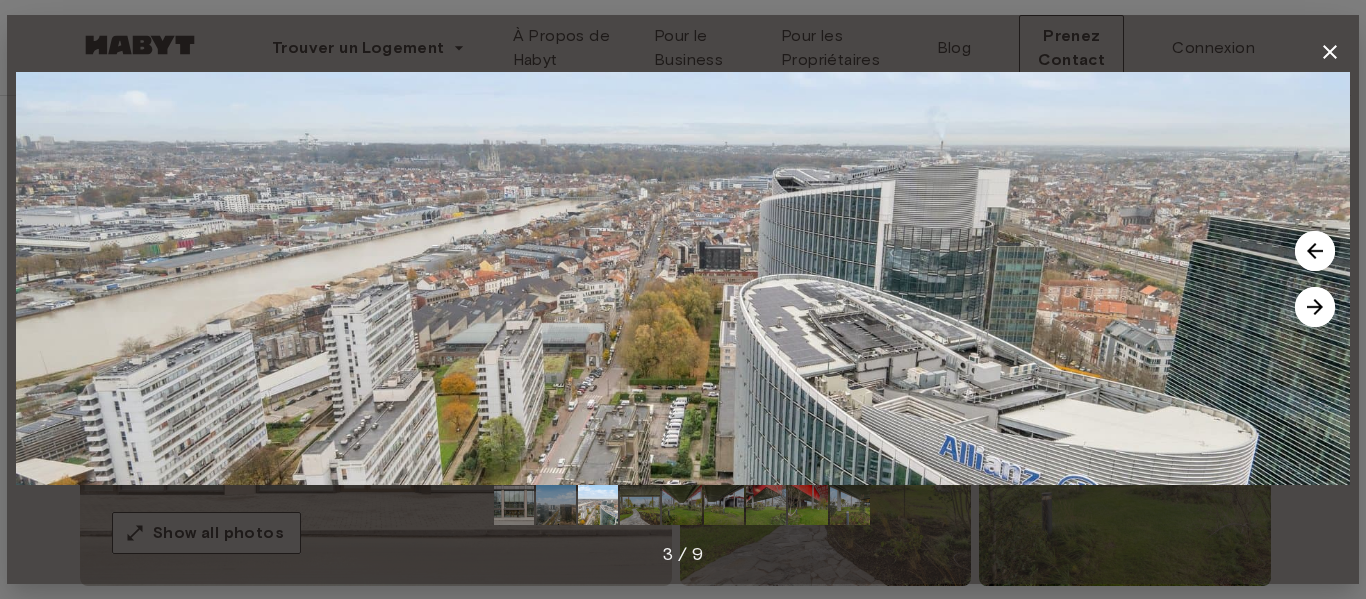 click at bounding box center (1315, 307) 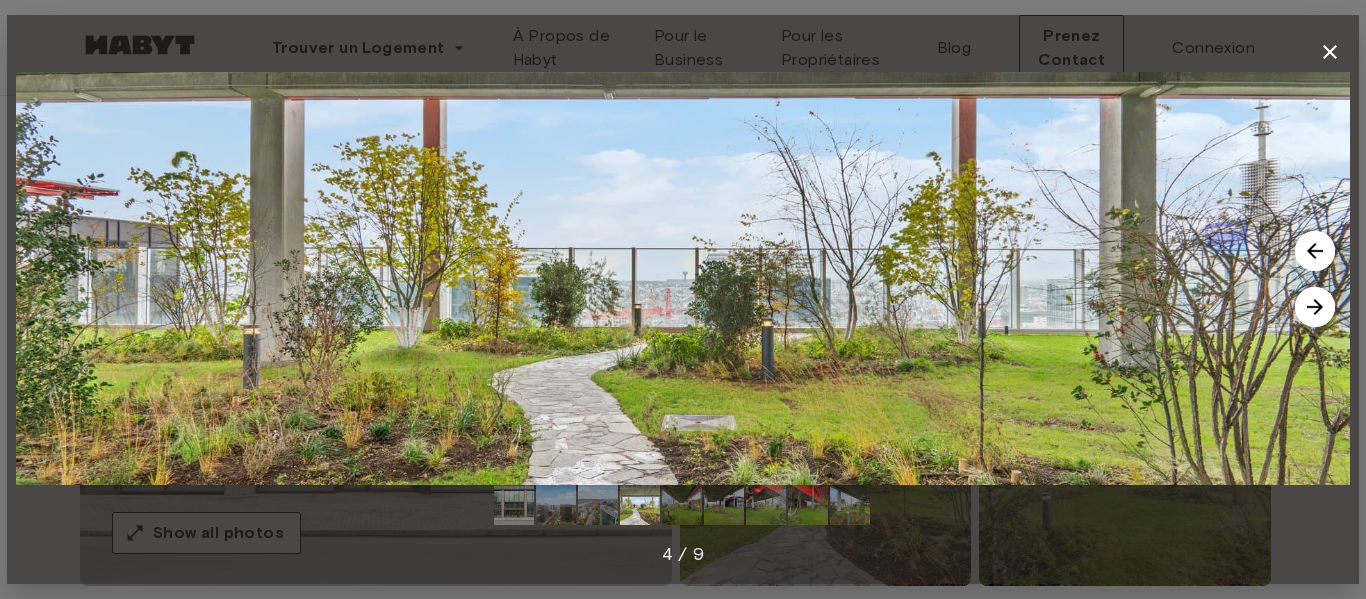 click at bounding box center (1315, 307) 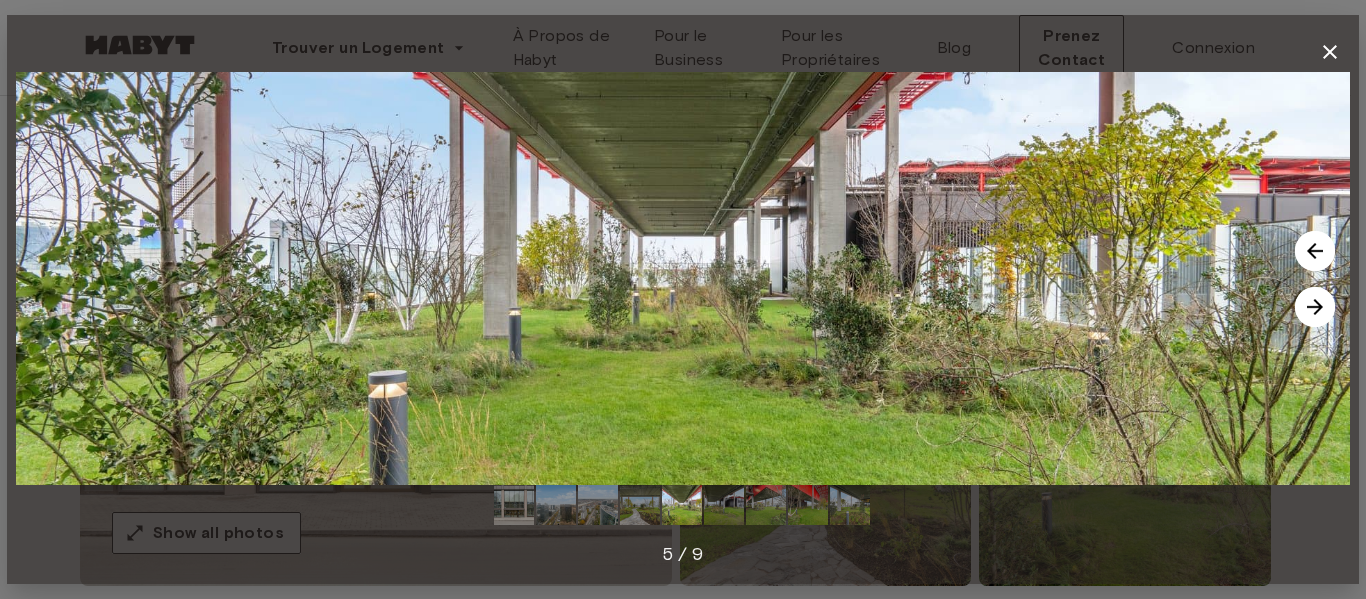 click at bounding box center (1315, 307) 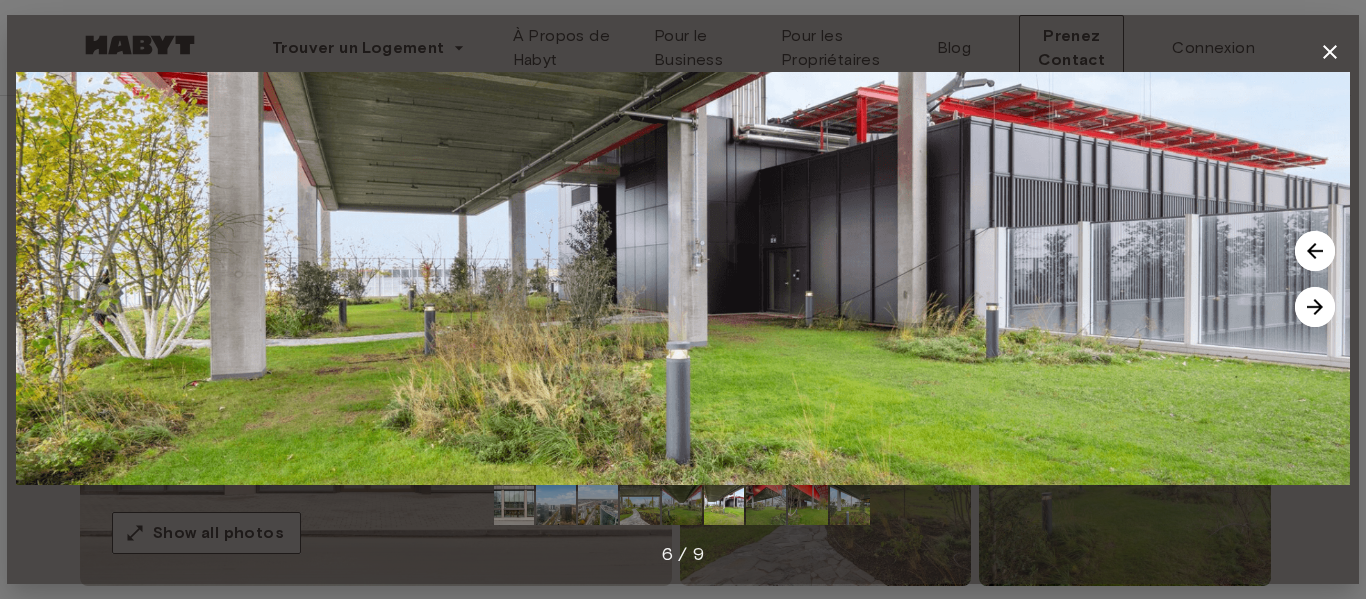 click at bounding box center [1315, 307] 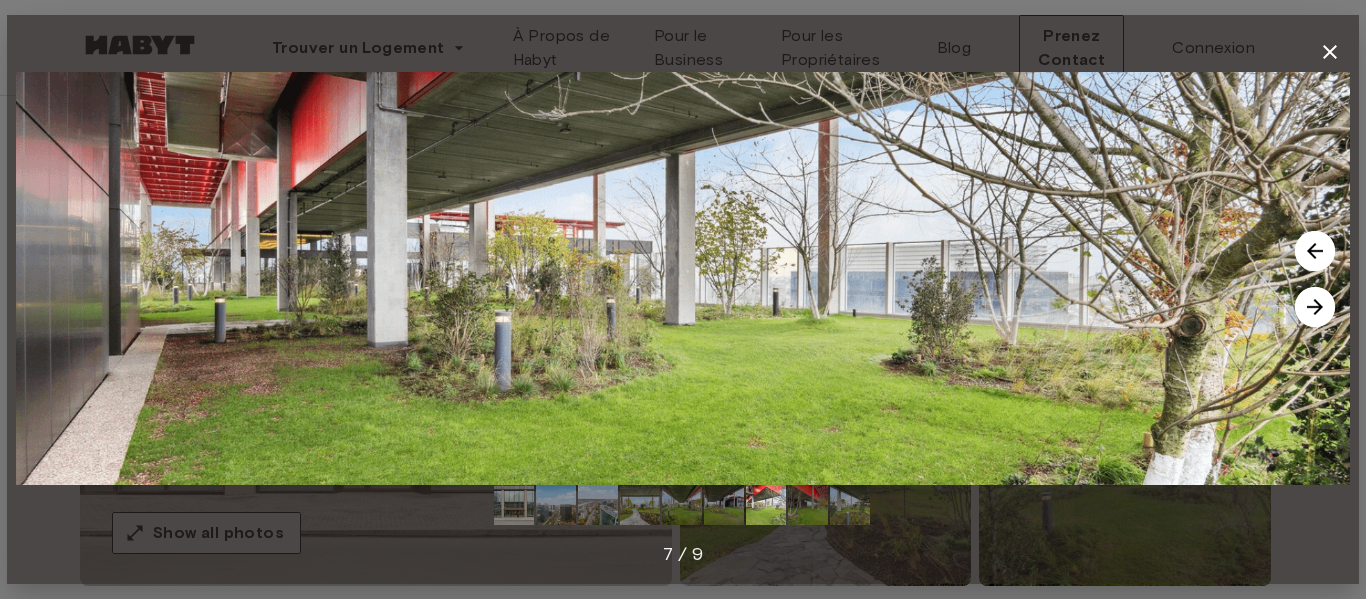 click at bounding box center (1315, 307) 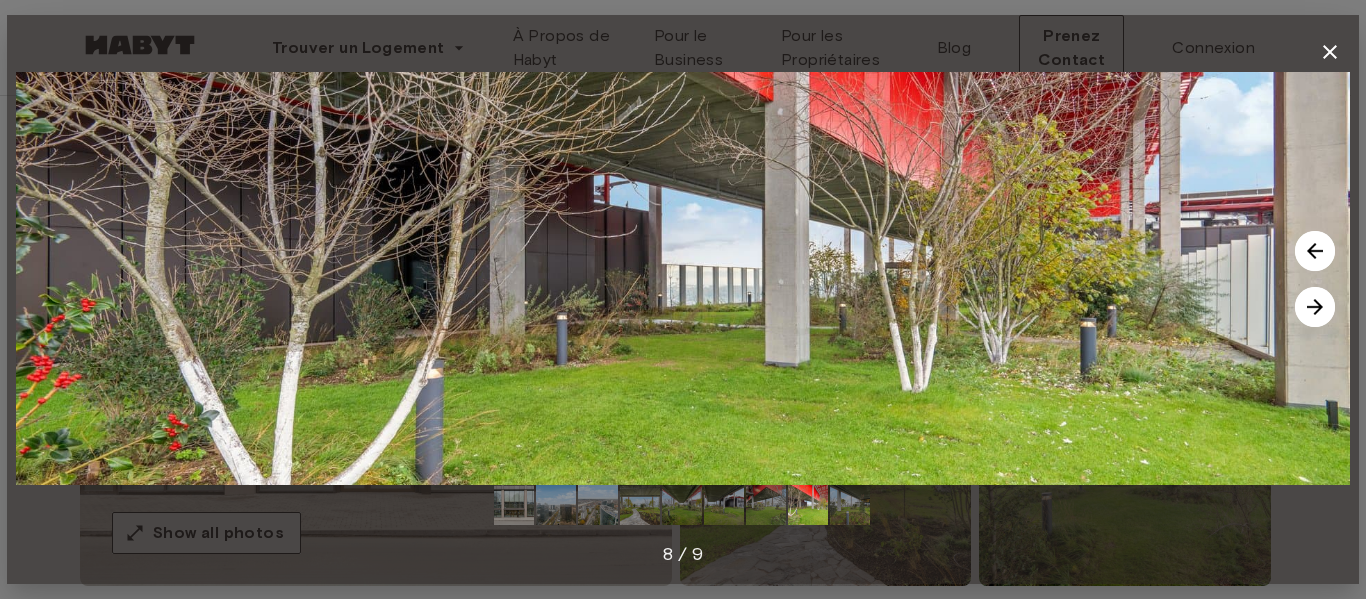 click at bounding box center [1315, 307] 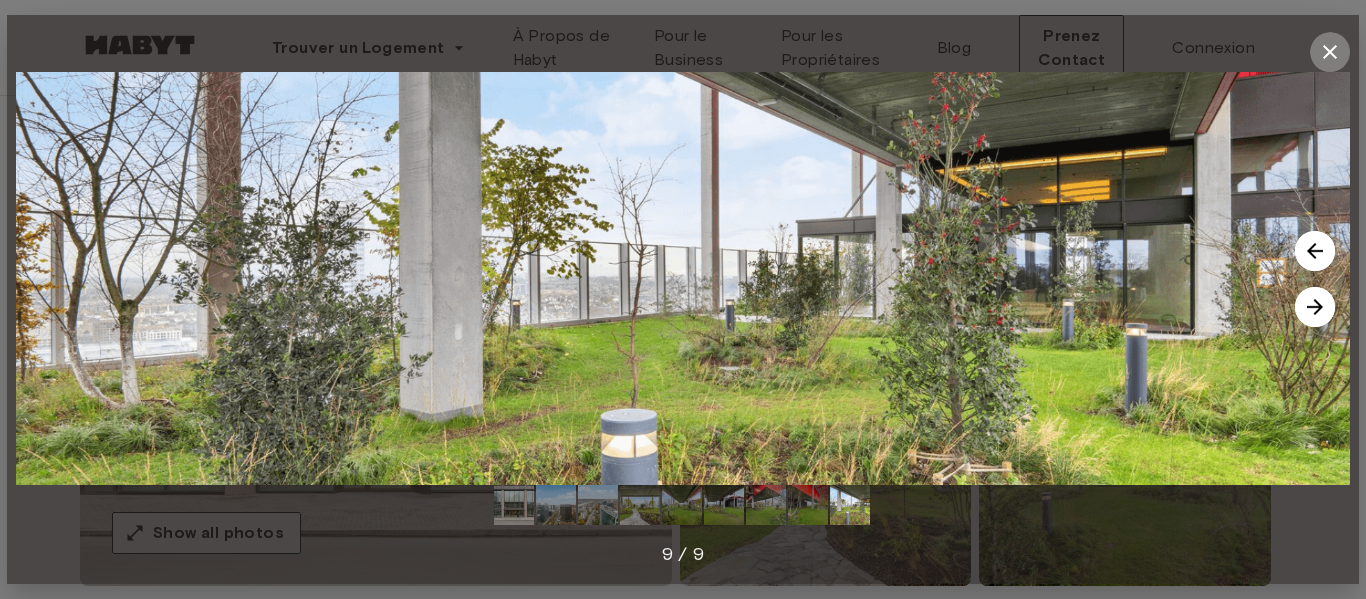 click 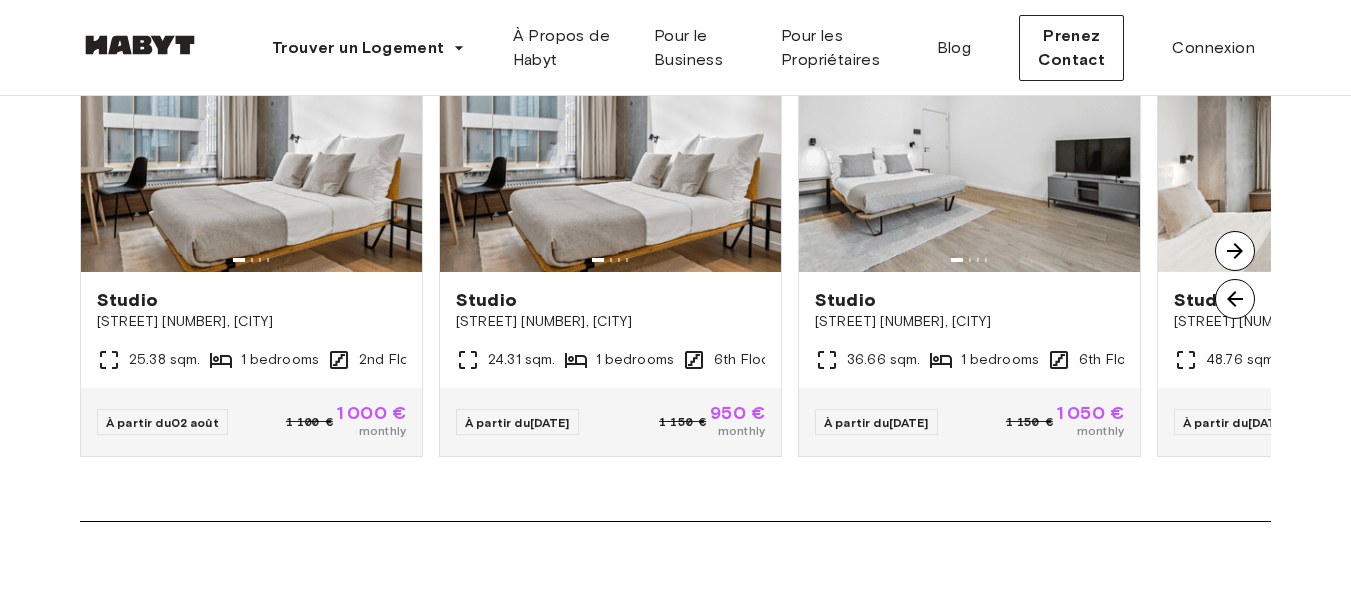 scroll, scrollTop: 1570, scrollLeft: 0, axis: vertical 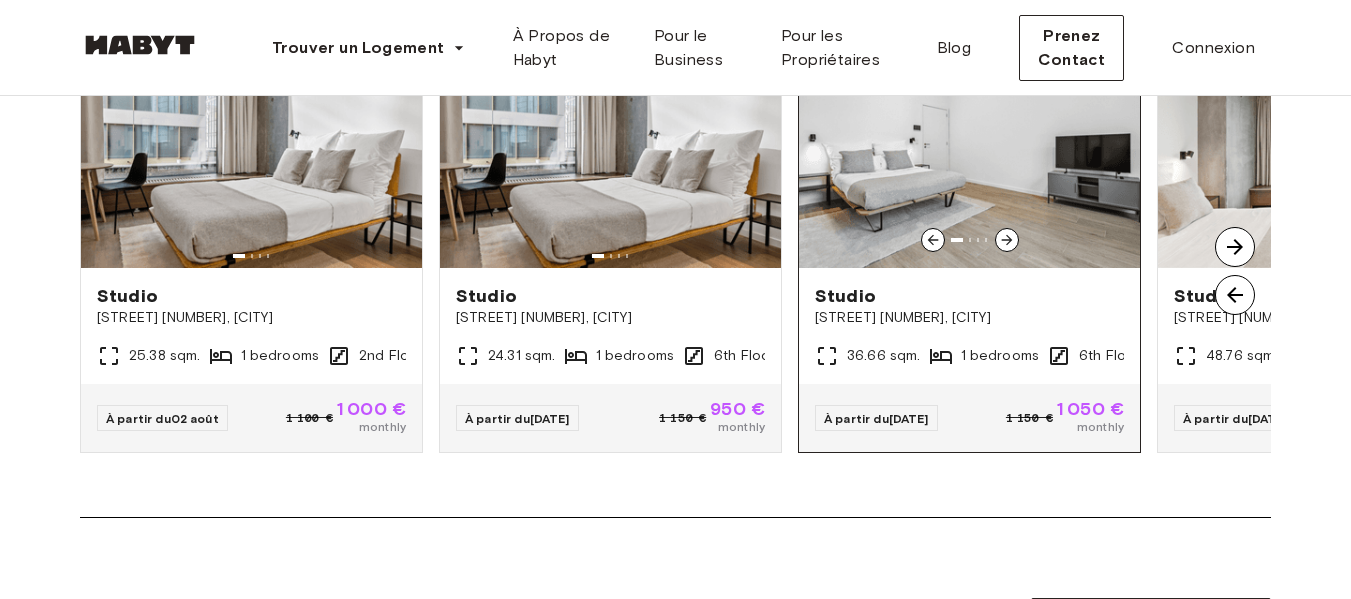 click at bounding box center [969, 148] 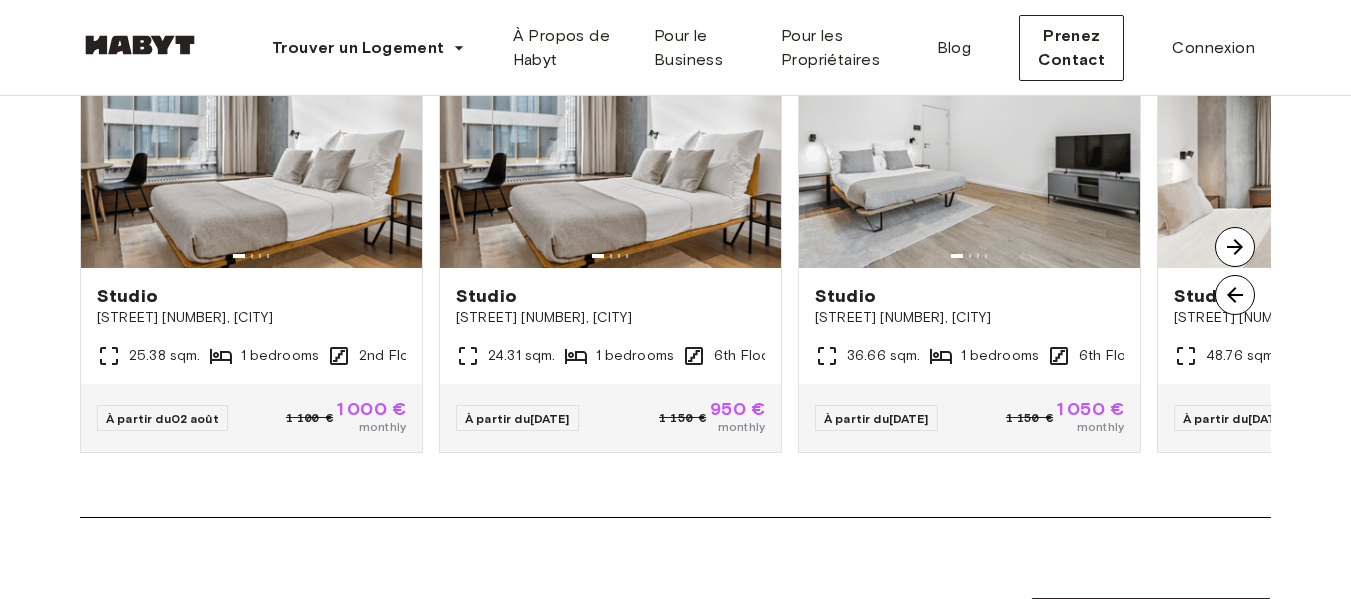 click at bounding box center (1235, 247) 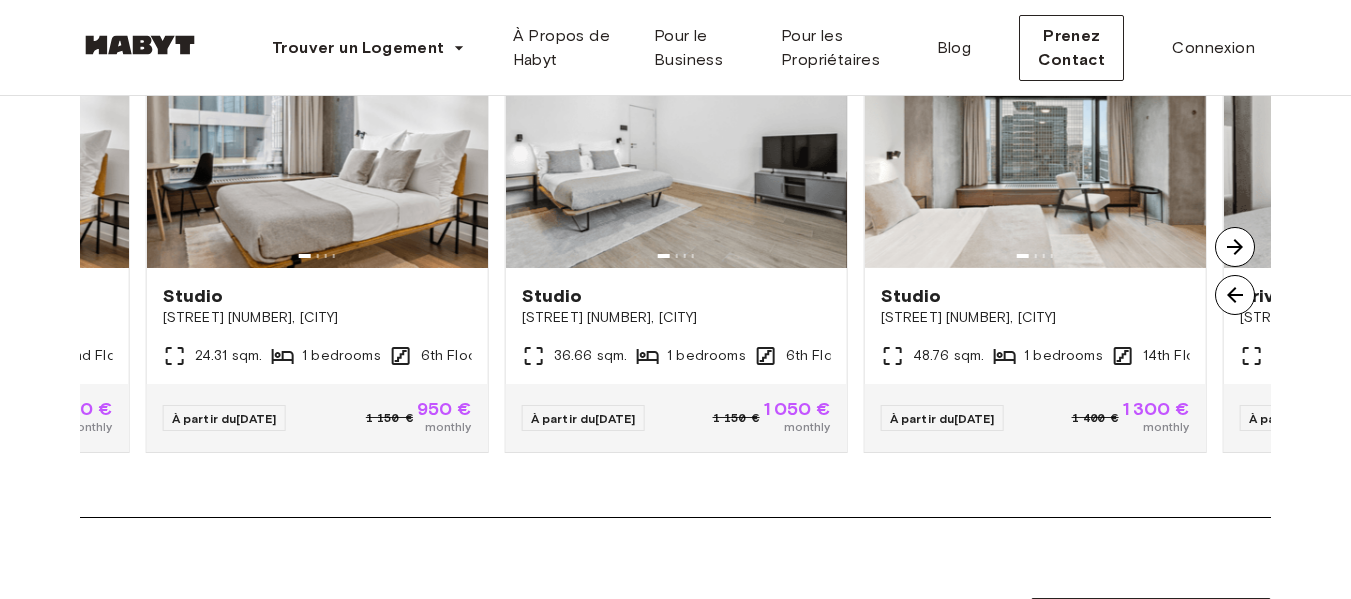 click at bounding box center [1235, 247] 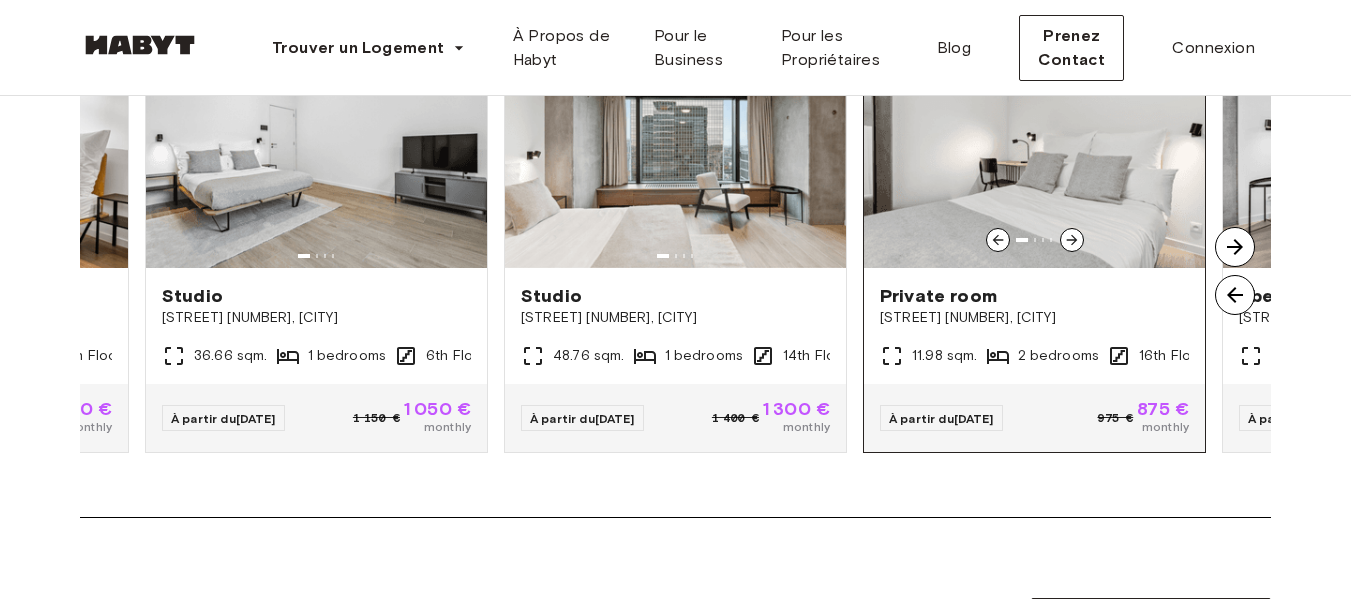 click 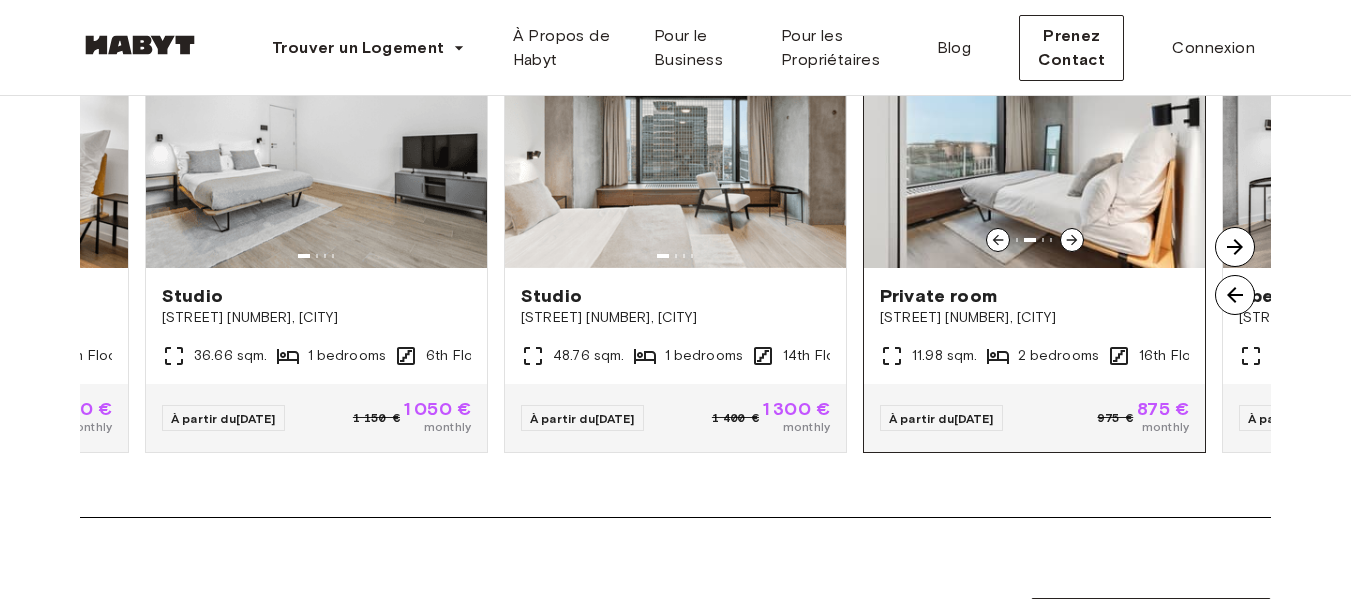 click 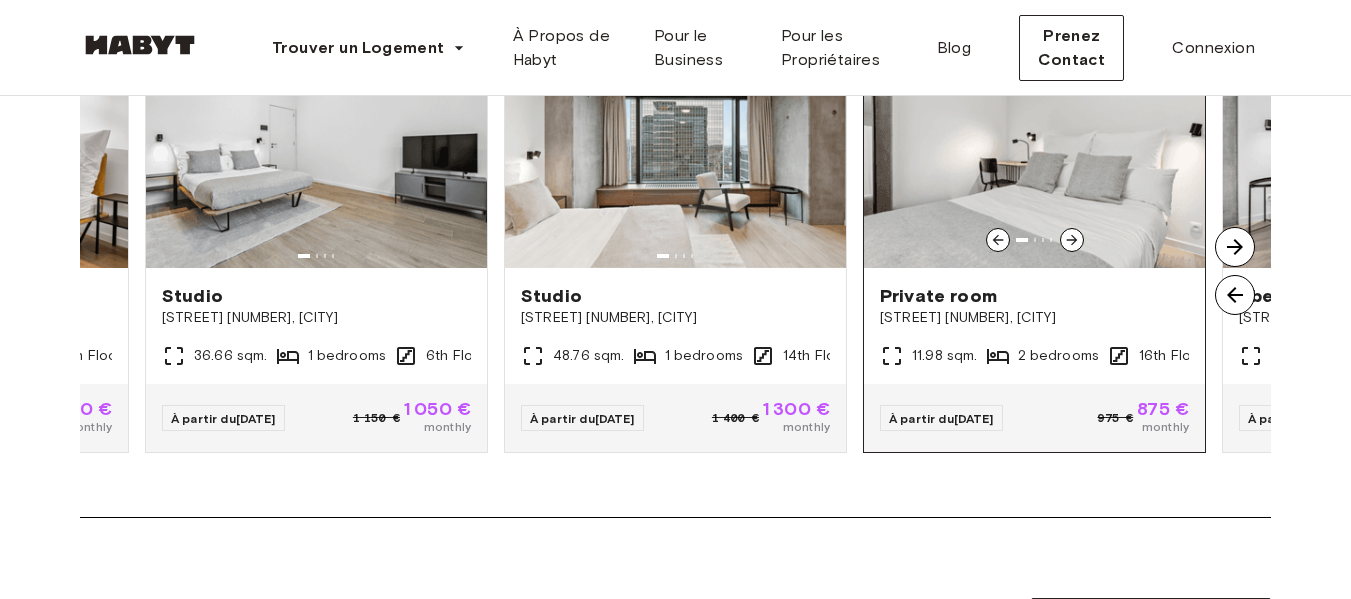 click 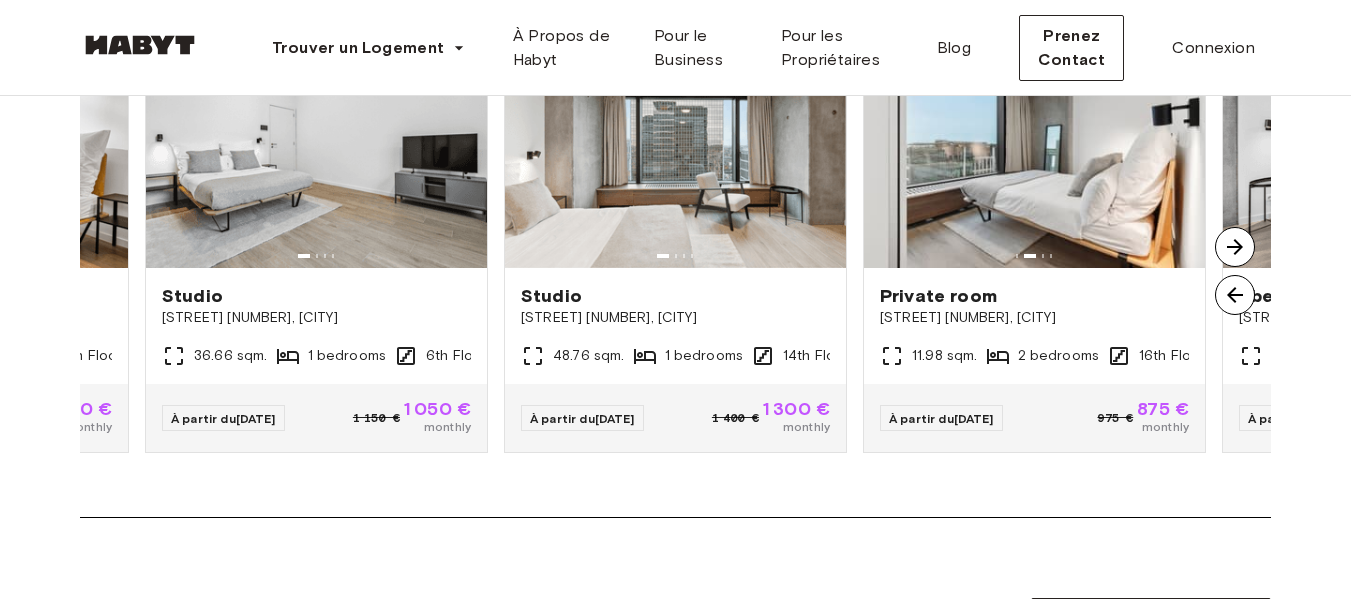 click at bounding box center [1235, 247] 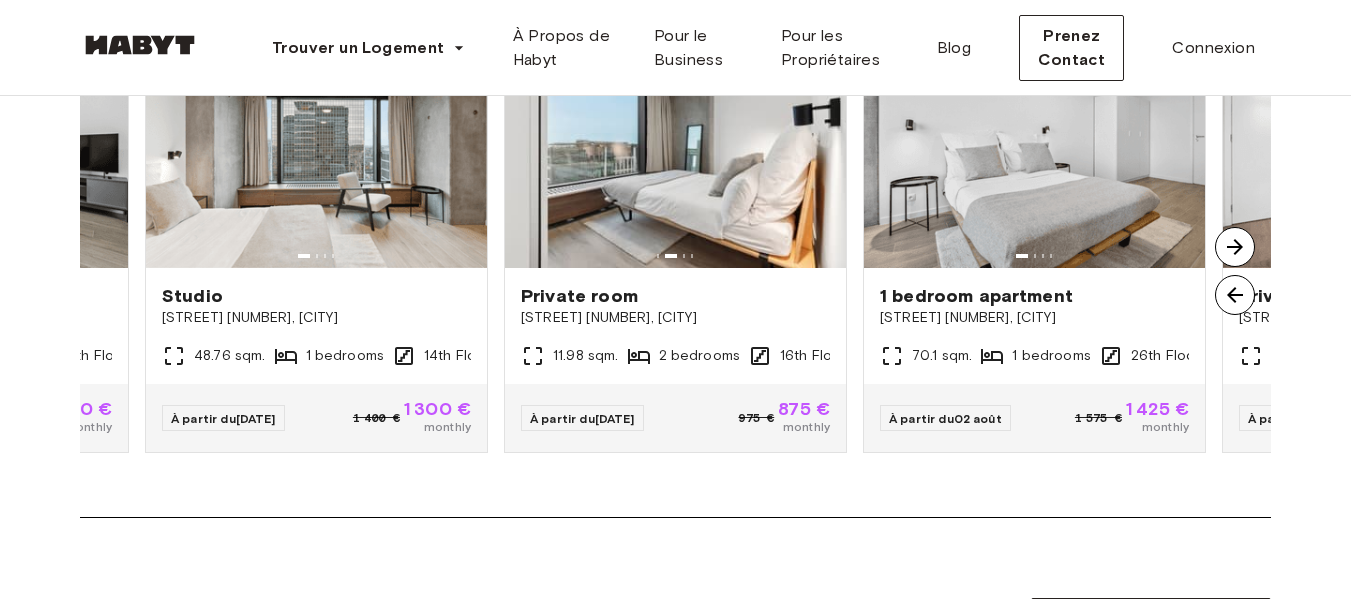 click at bounding box center (1235, 295) 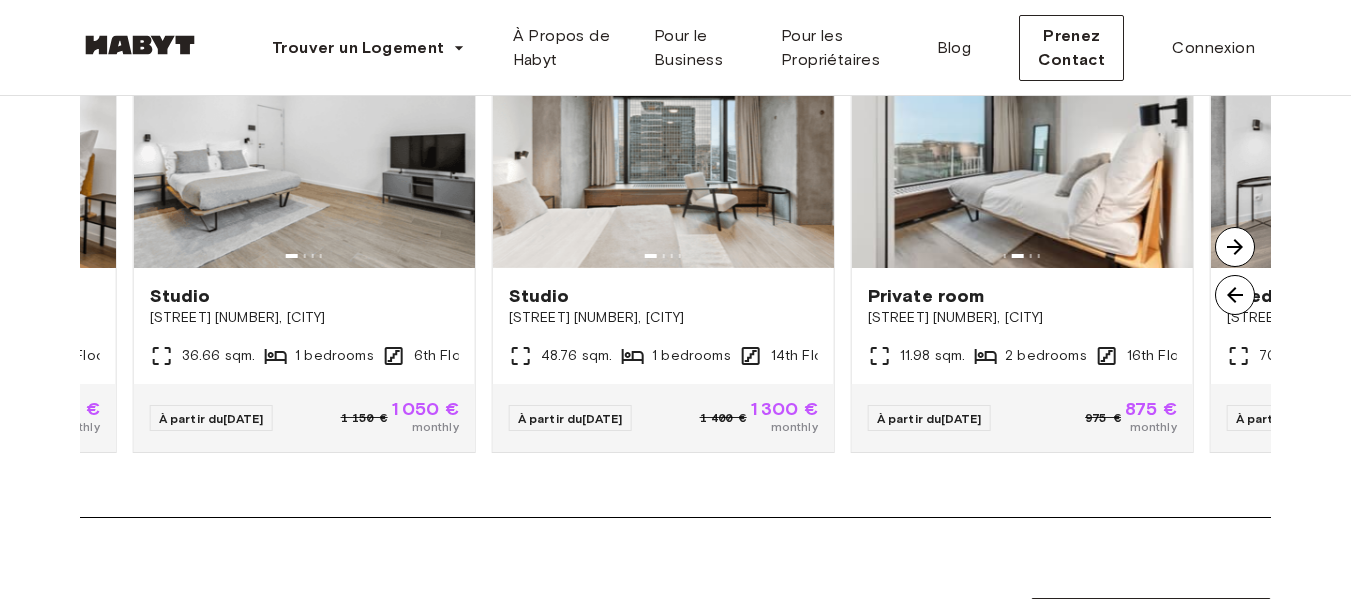 click at bounding box center (1235, 295) 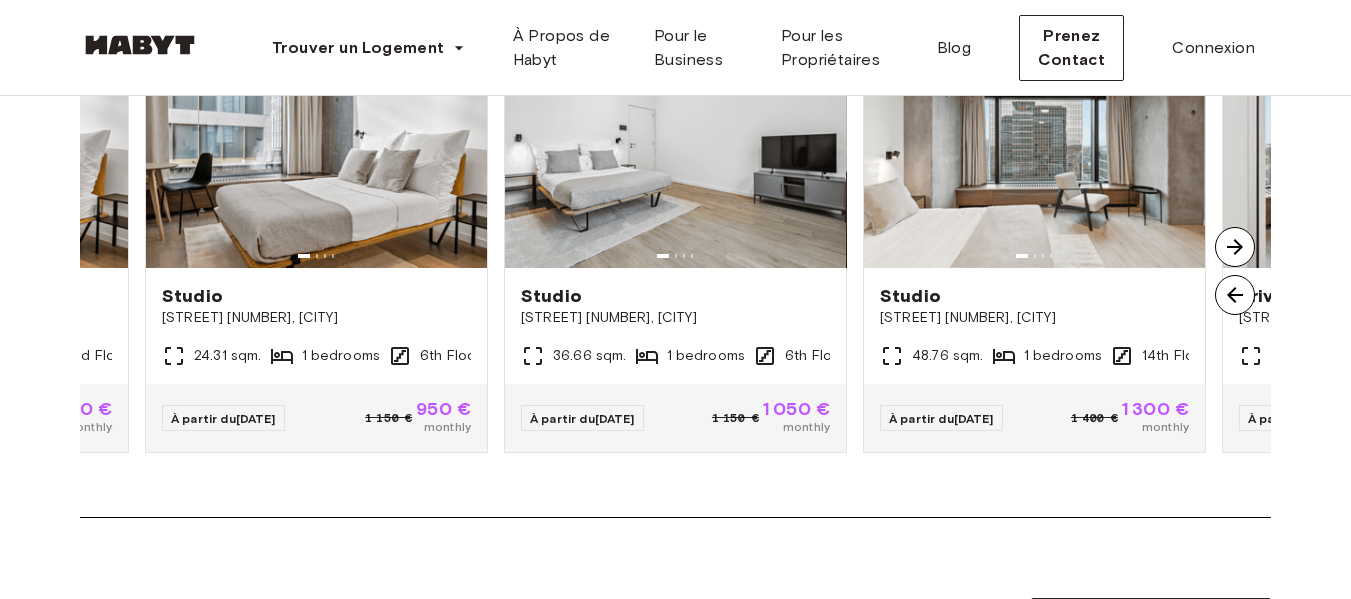 click at bounding box center [1235, 295] 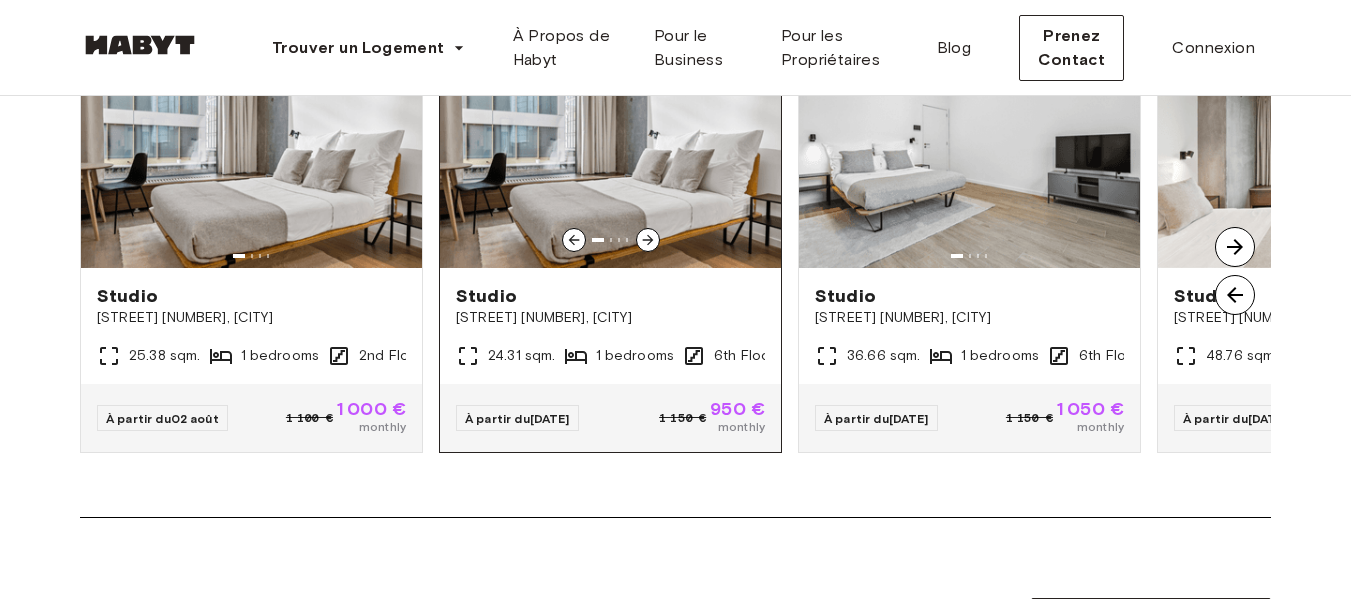 click 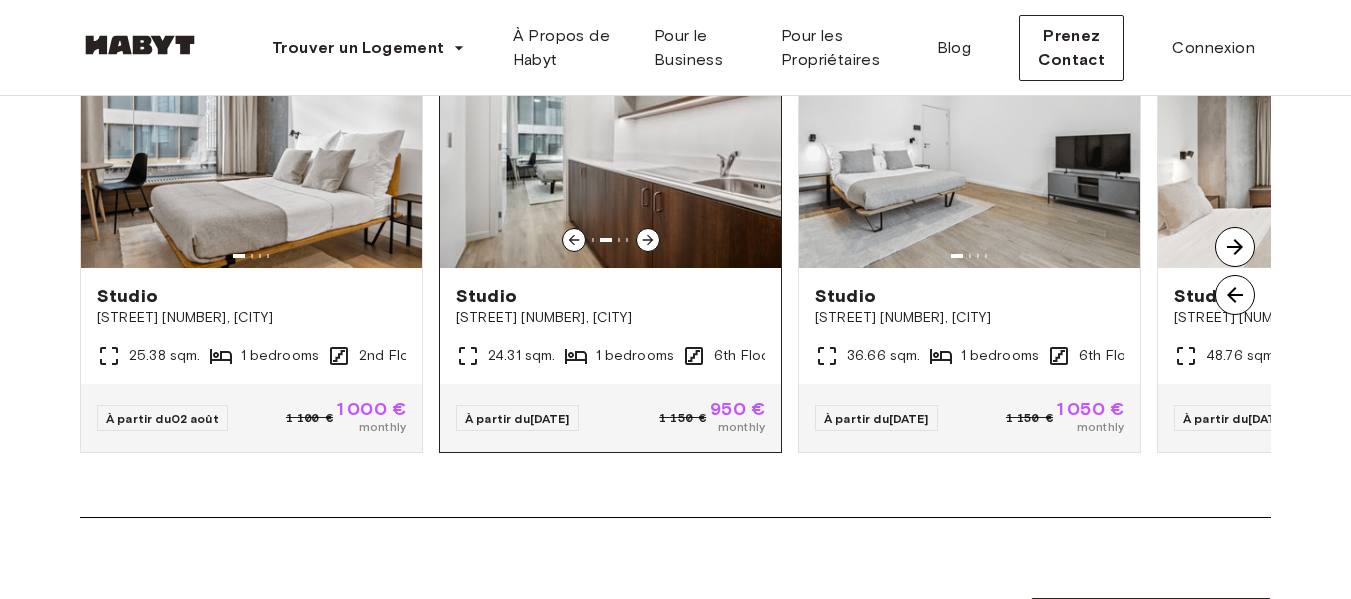 click 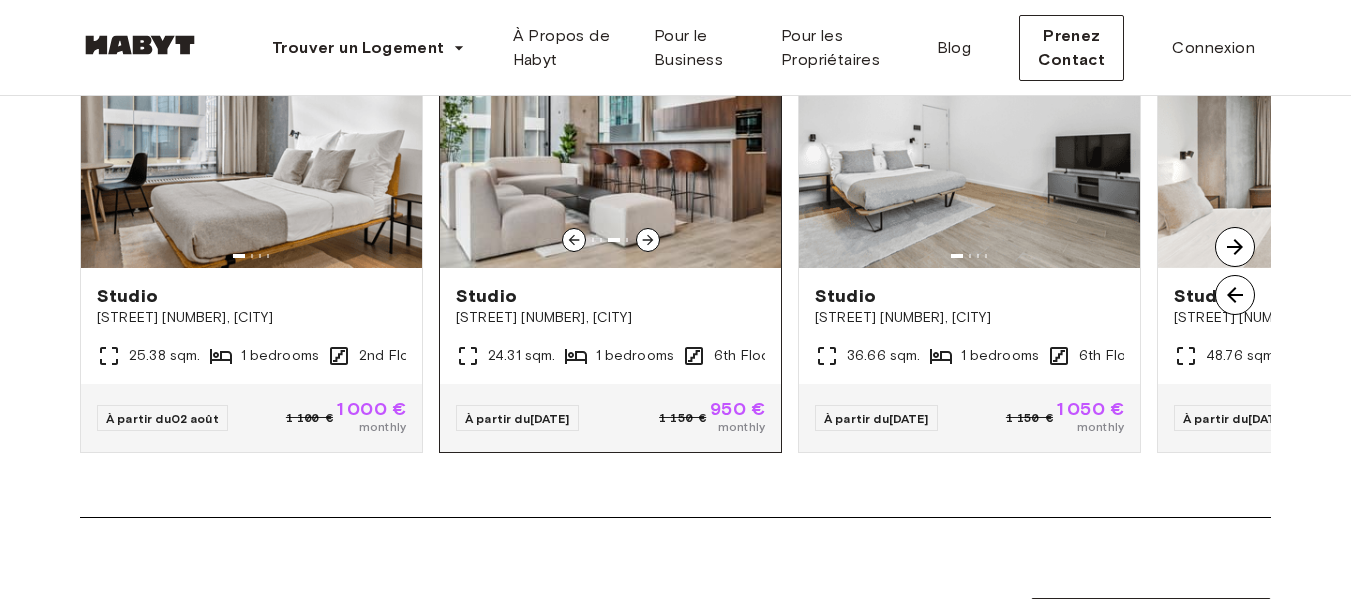 click 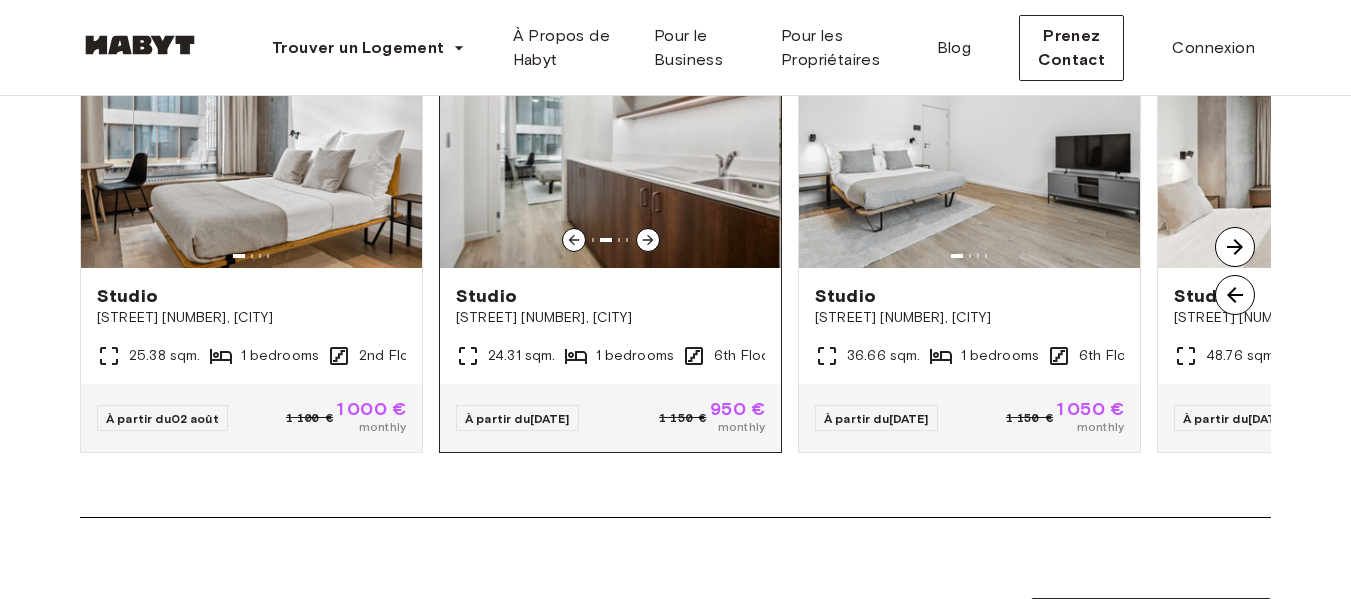 click 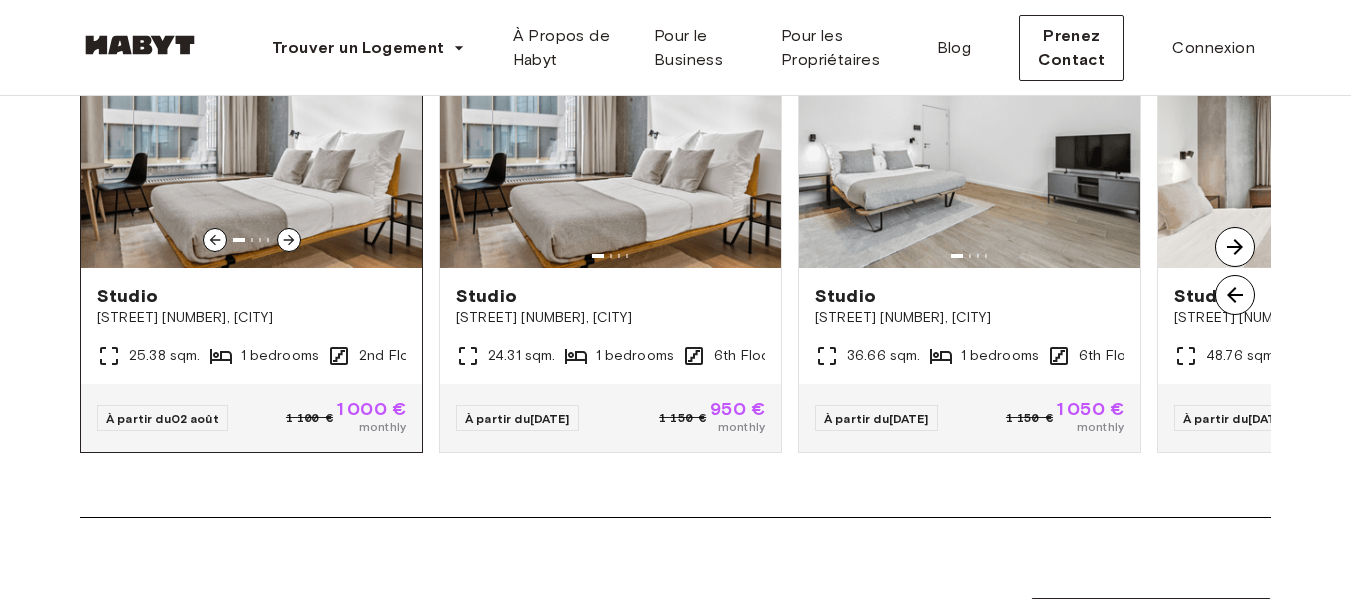 click at bounding box center (251, 148) 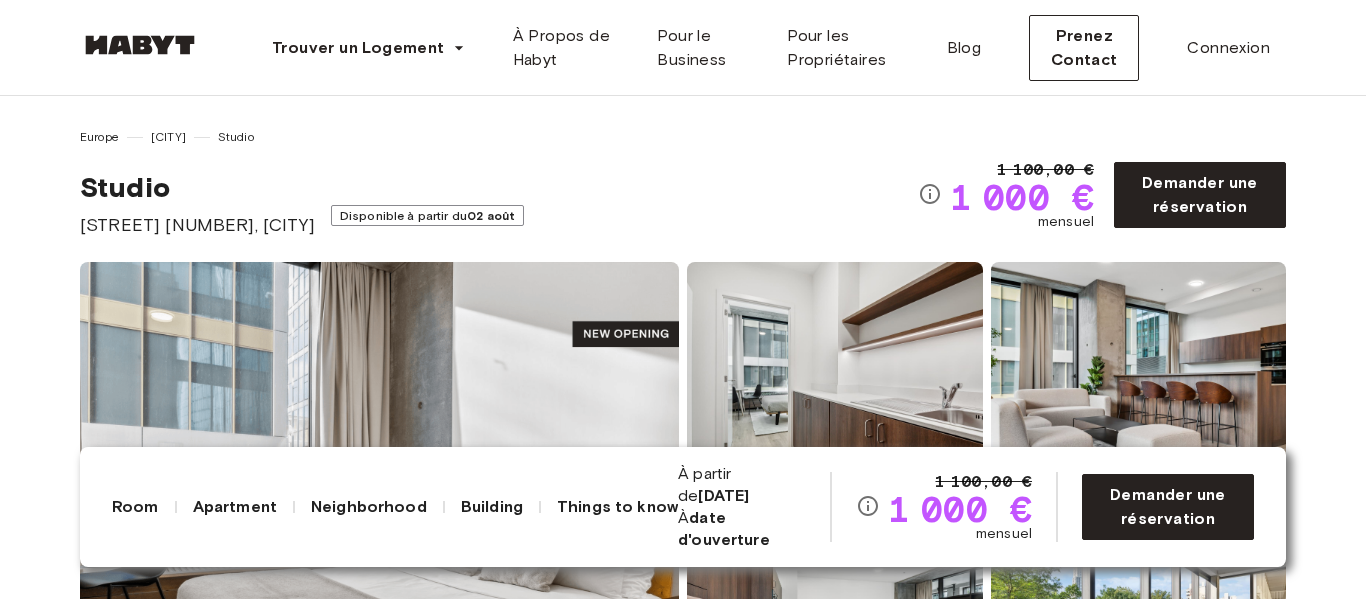 scroll, scrollTop: 0, scrollLeft: 0, axis: both 